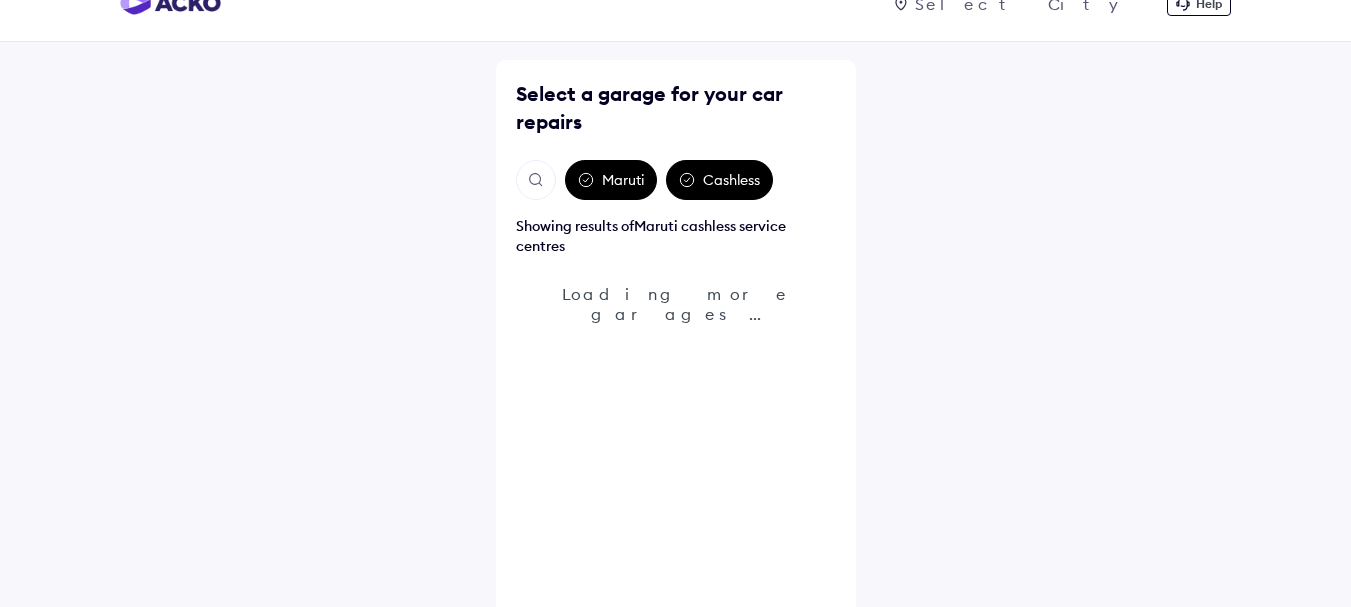 scroll, scrollTop: 58, scrollLeft: 0, axis: vertical 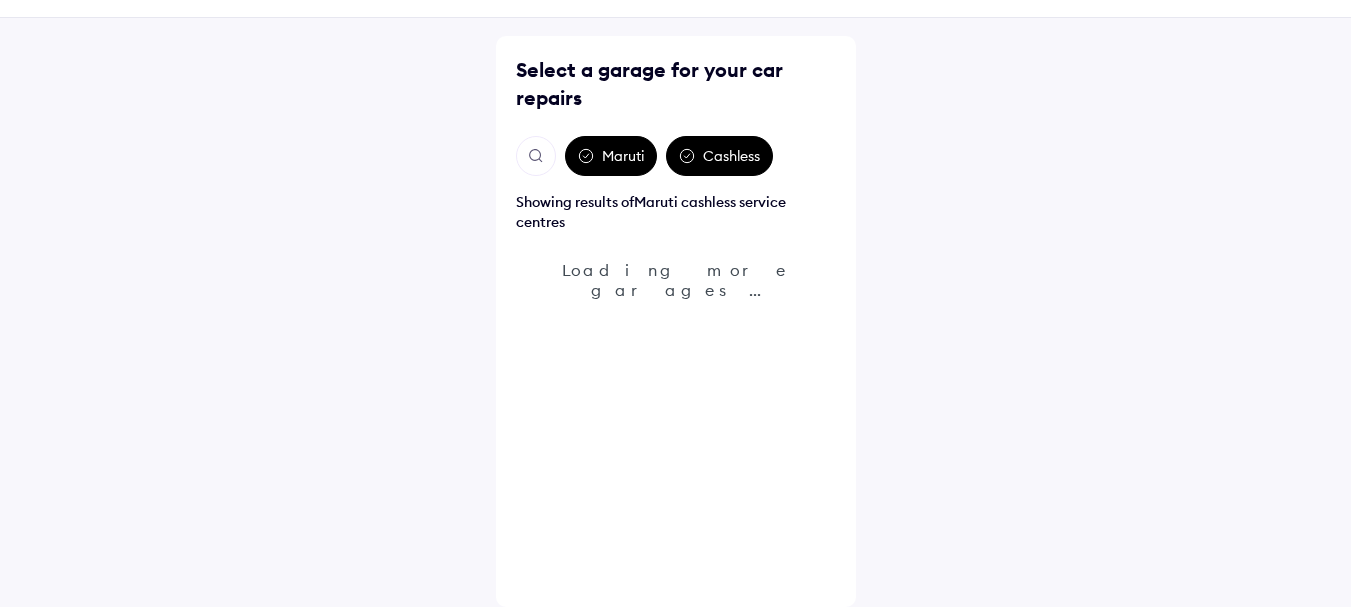 click at bounding box center (536, 156) 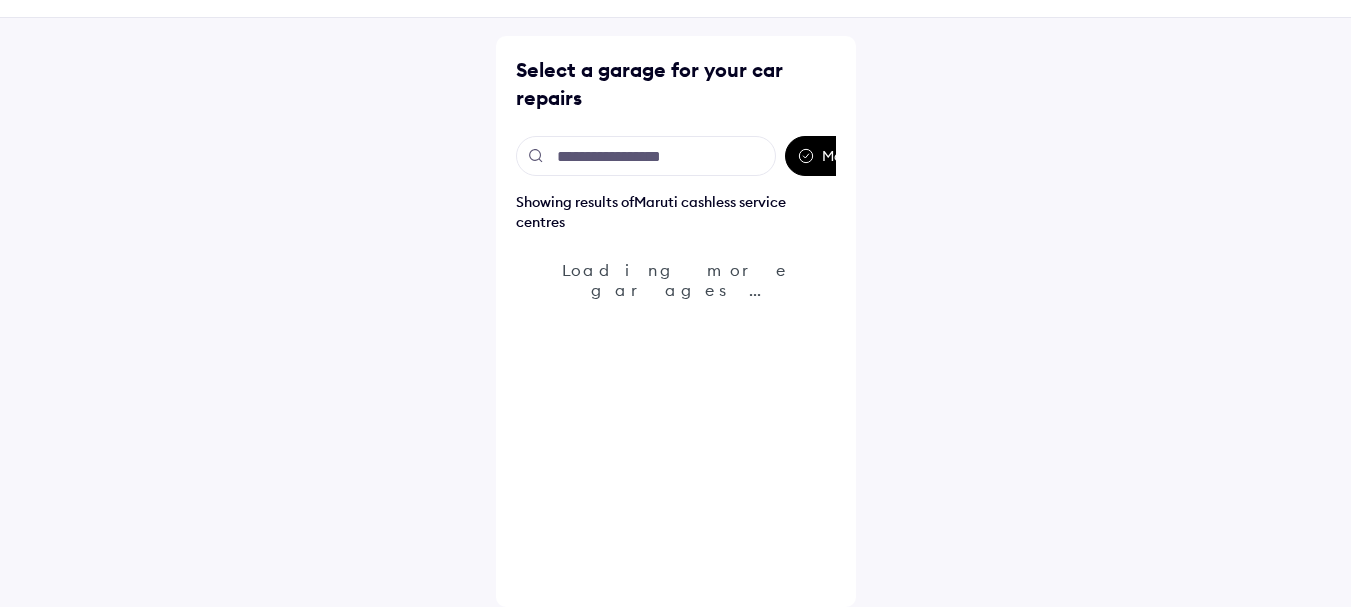 type on "**********" 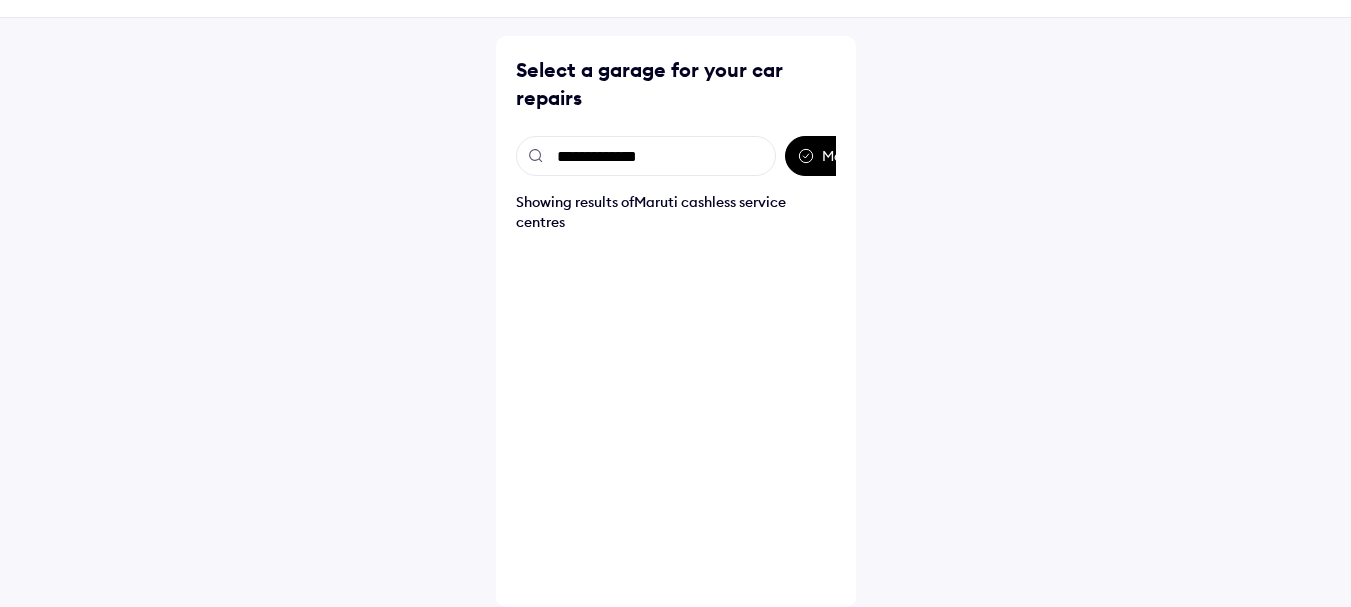 drag, startPoint x: 582, startPoint y: 153, endPoint x: 575, endPoint y: 163, distance: 12.206555 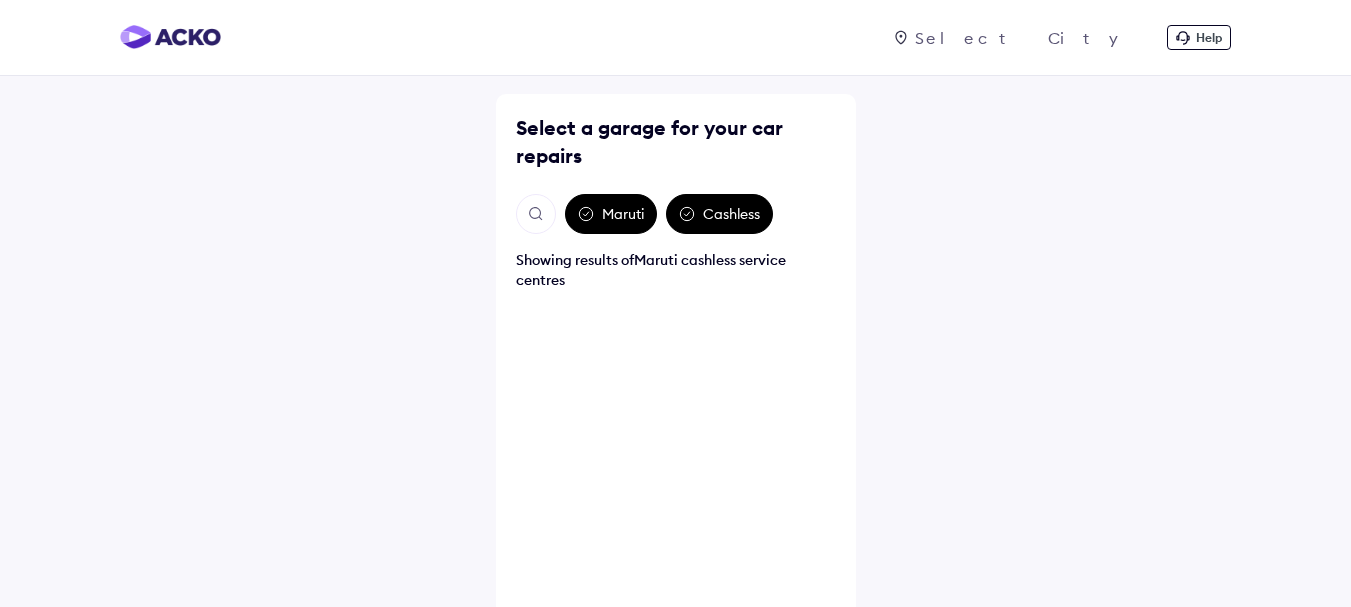 click on "Maruti Cashless" at bounding box center [676, 214] 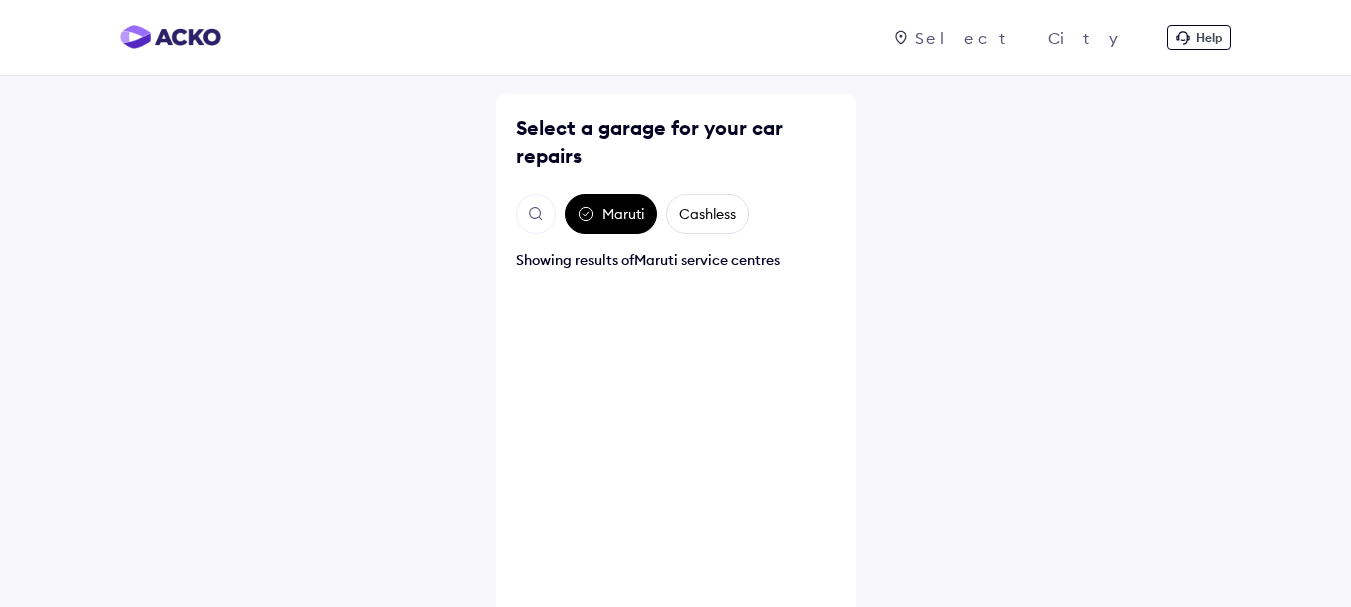 click 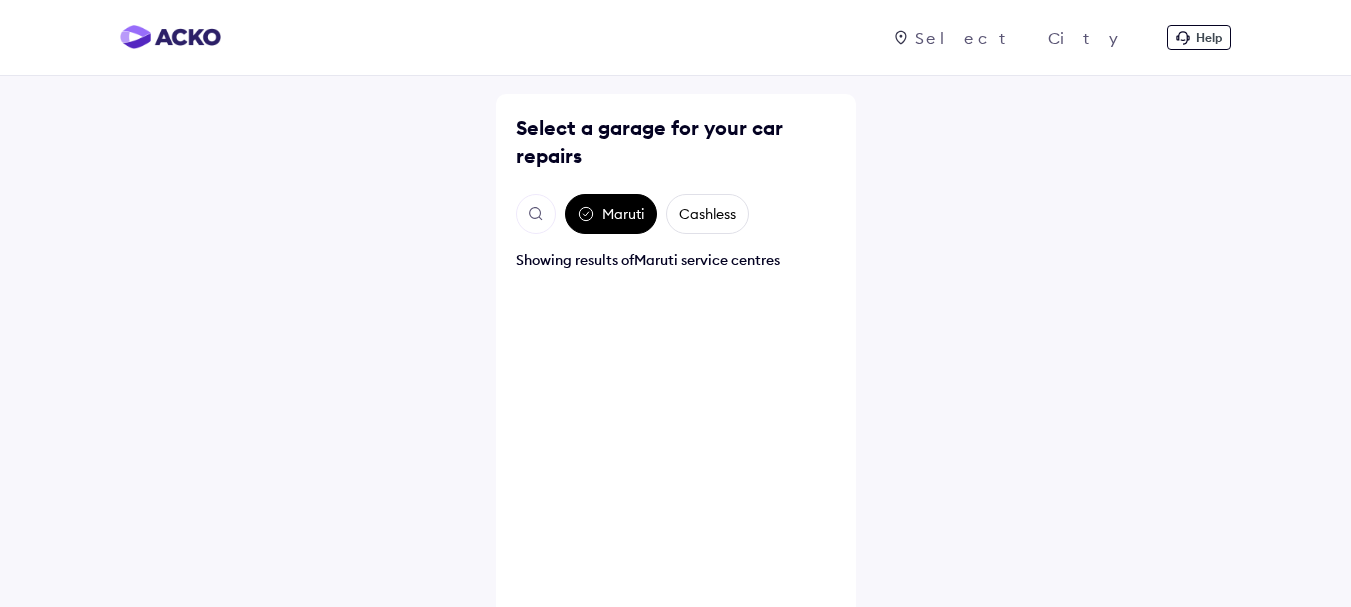 click 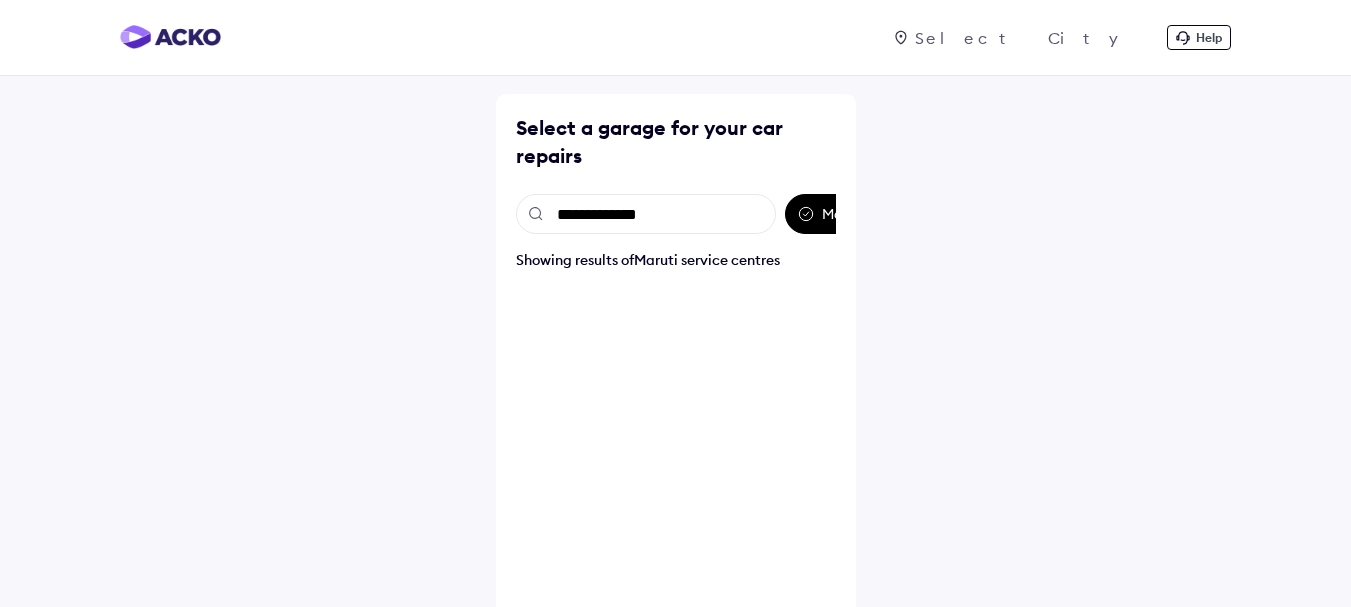click on "**********" at bounding box center [646, 214] 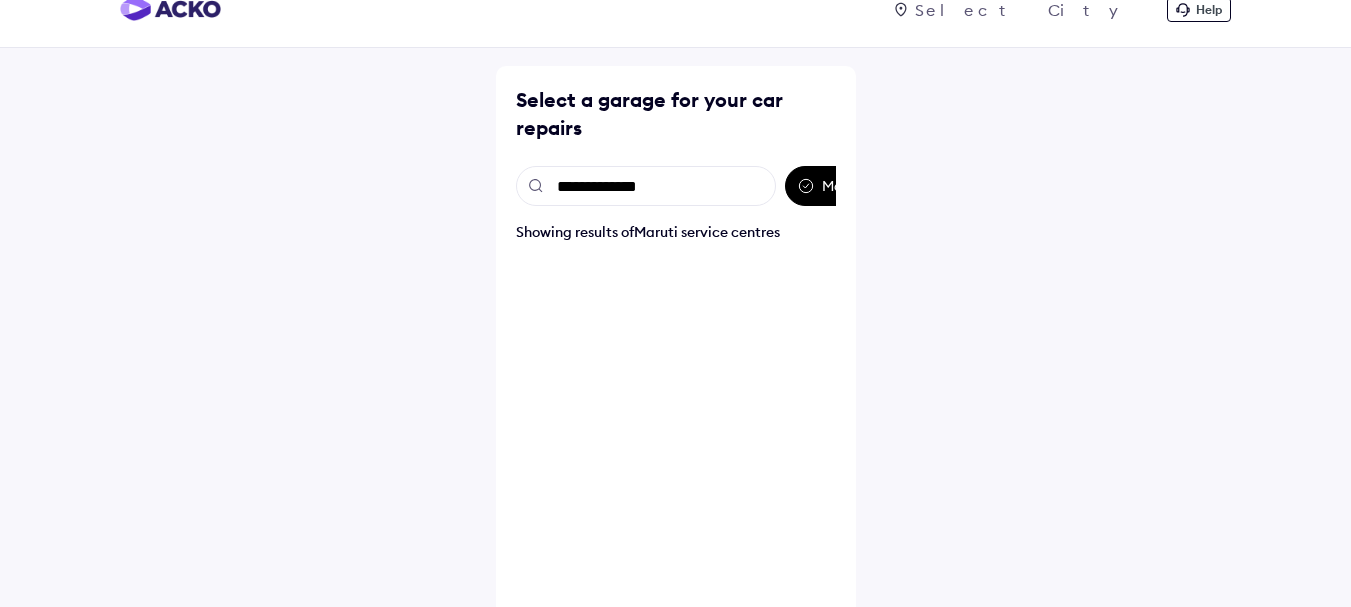 scroll, scrollTop: 38, scrollLeft: 0, axis: vertical 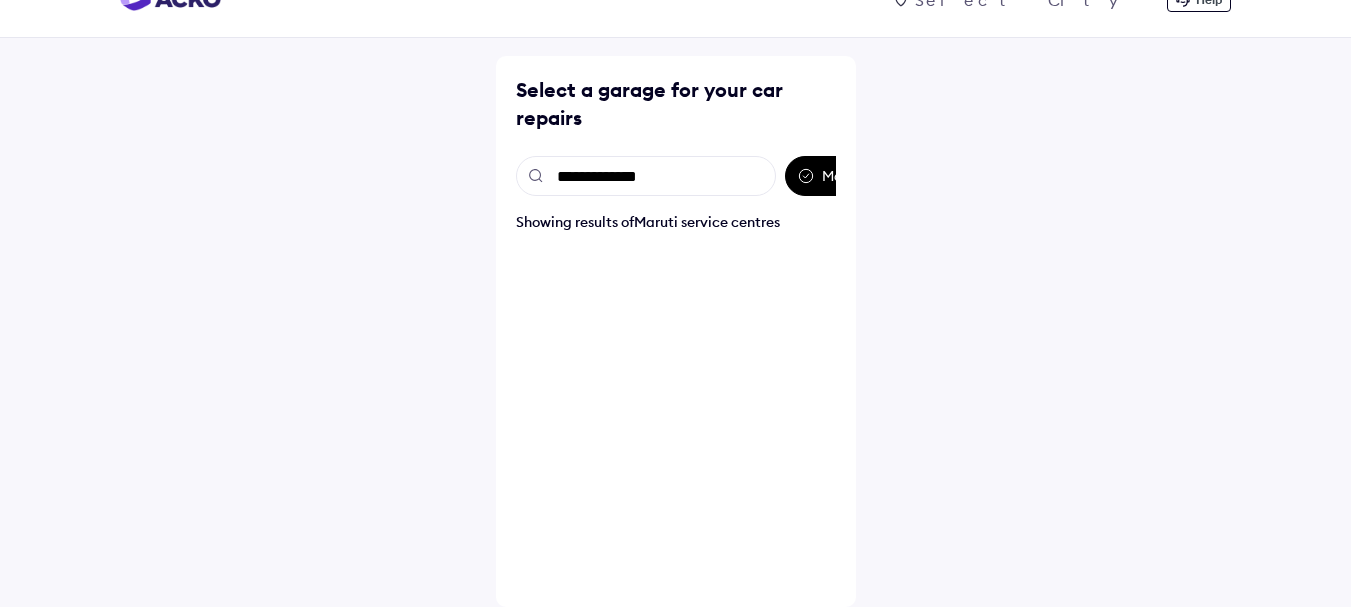 click on "**********" at bounding box center [676, 176] 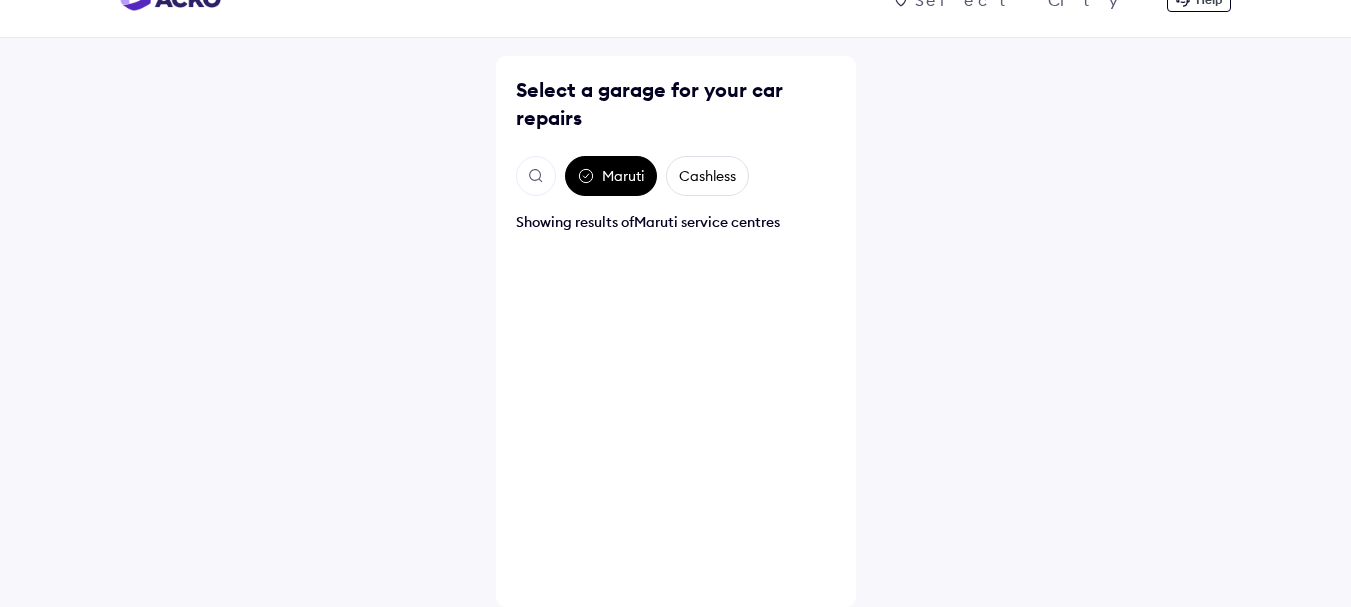 click 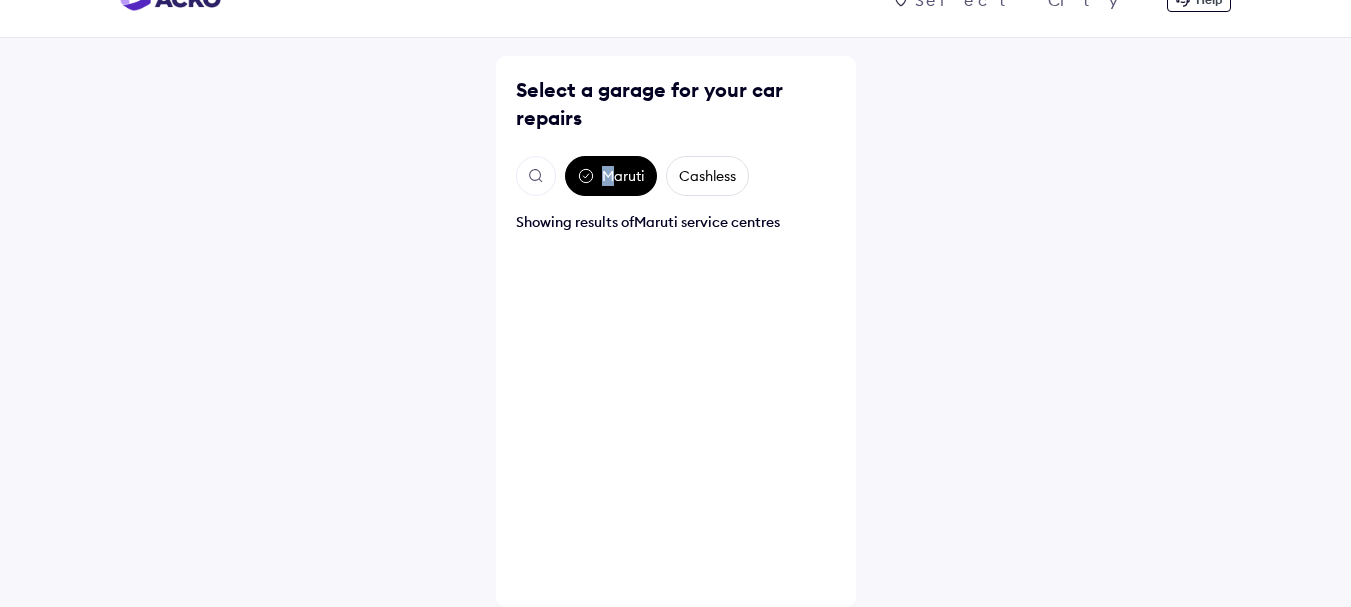 drag, startPoint x: 599, startPoint y: 176, endPoint x: 582, endPoint y: 175, distance: 17.029387 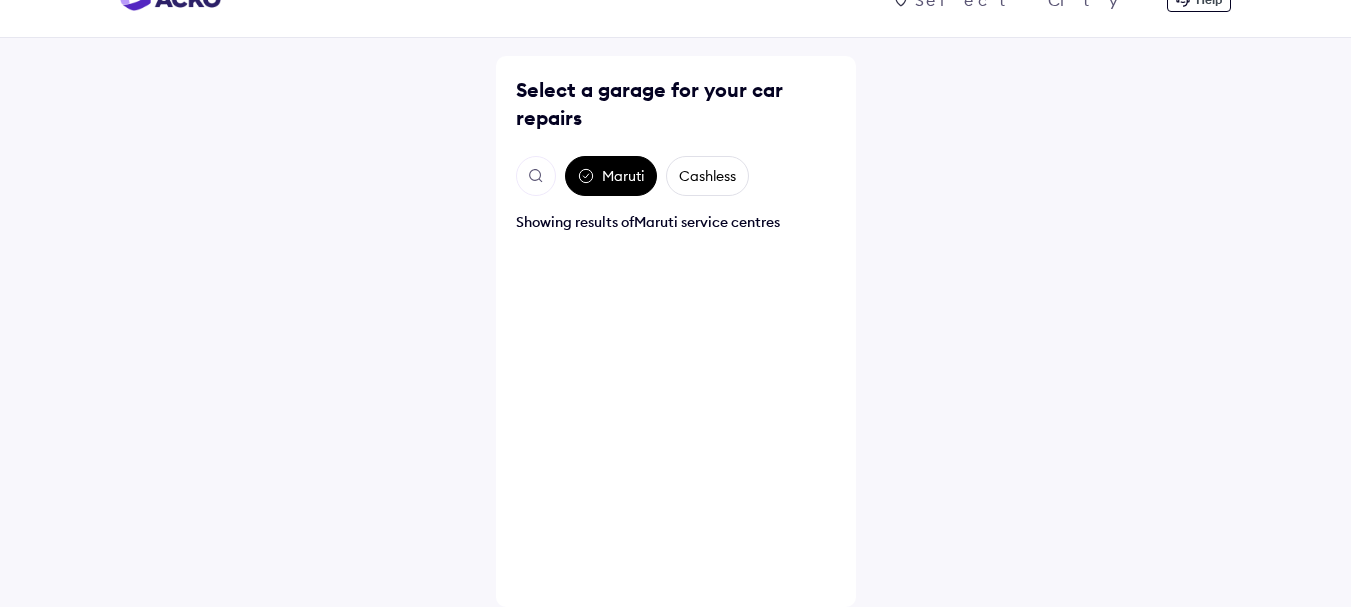 click 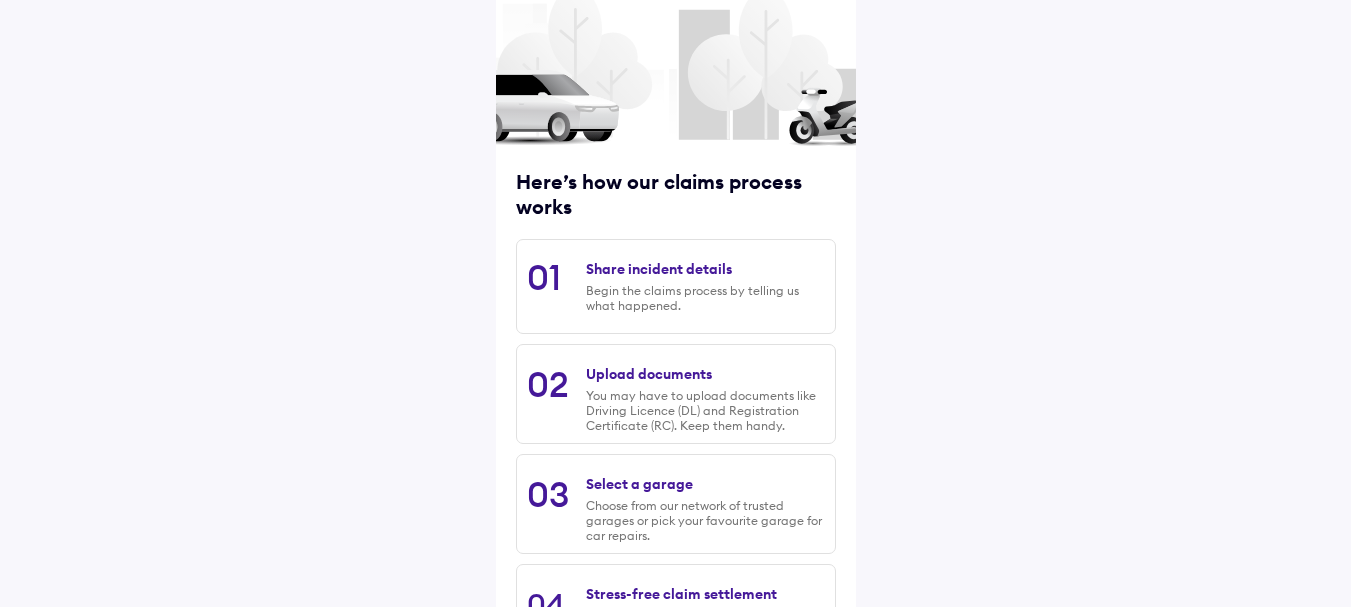 scroll, scrollTop: 289, scrollLeft: 0, axis: vertical 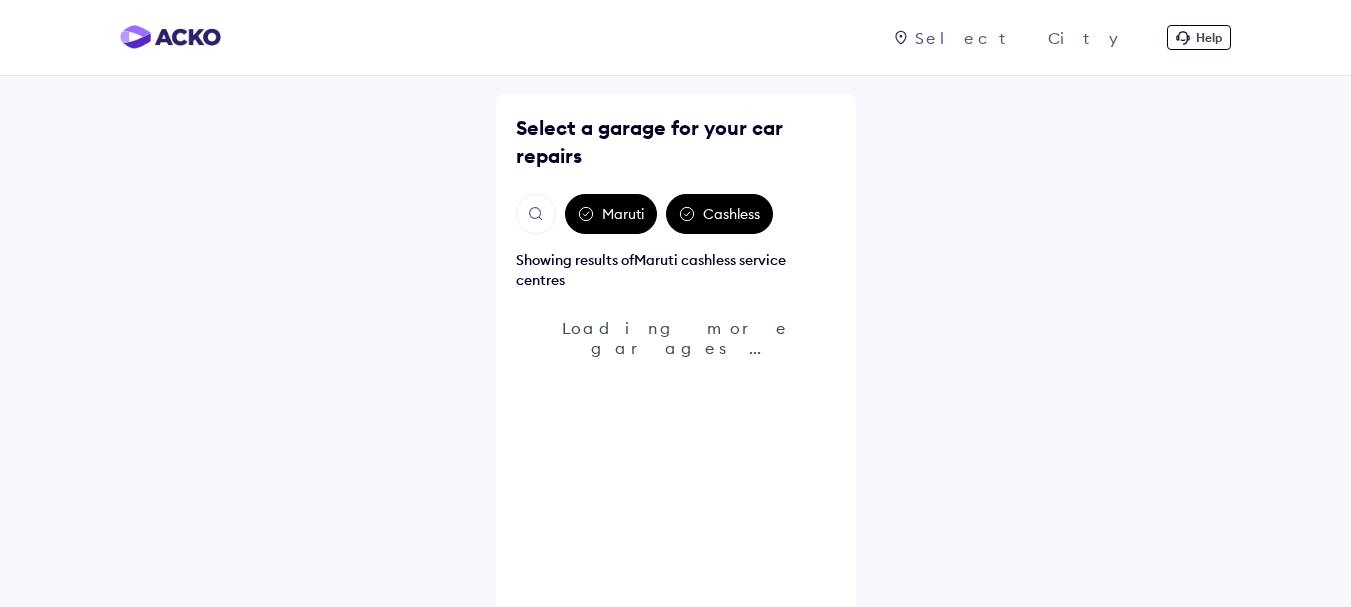 click 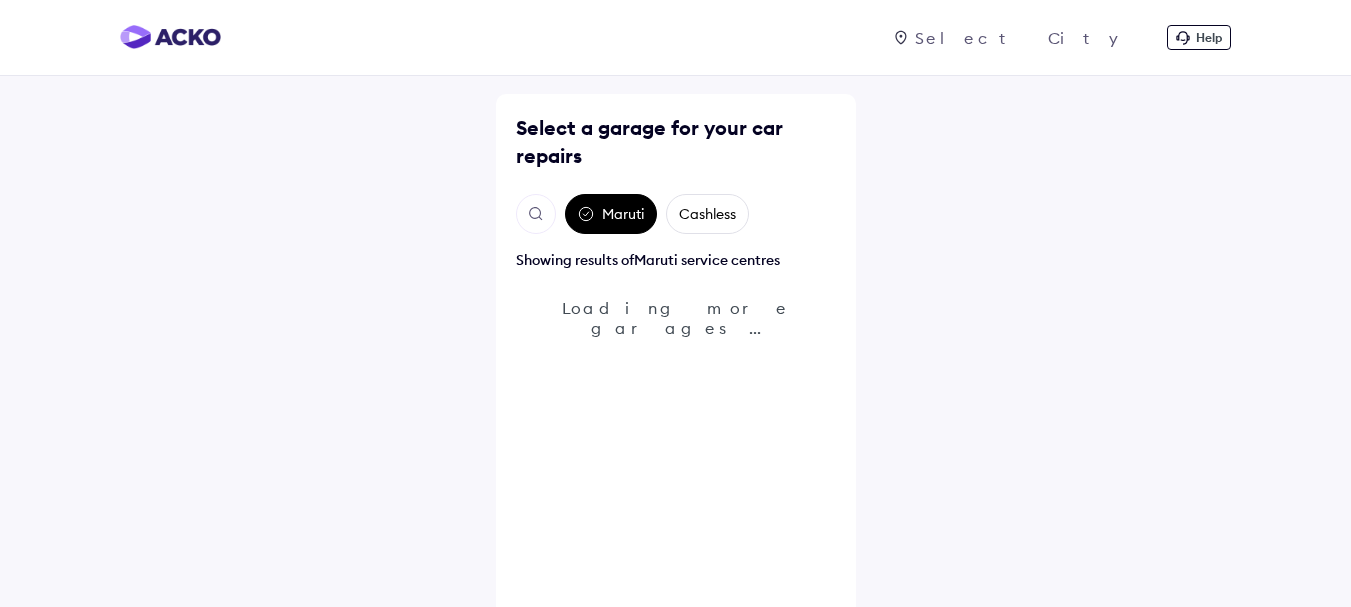 click 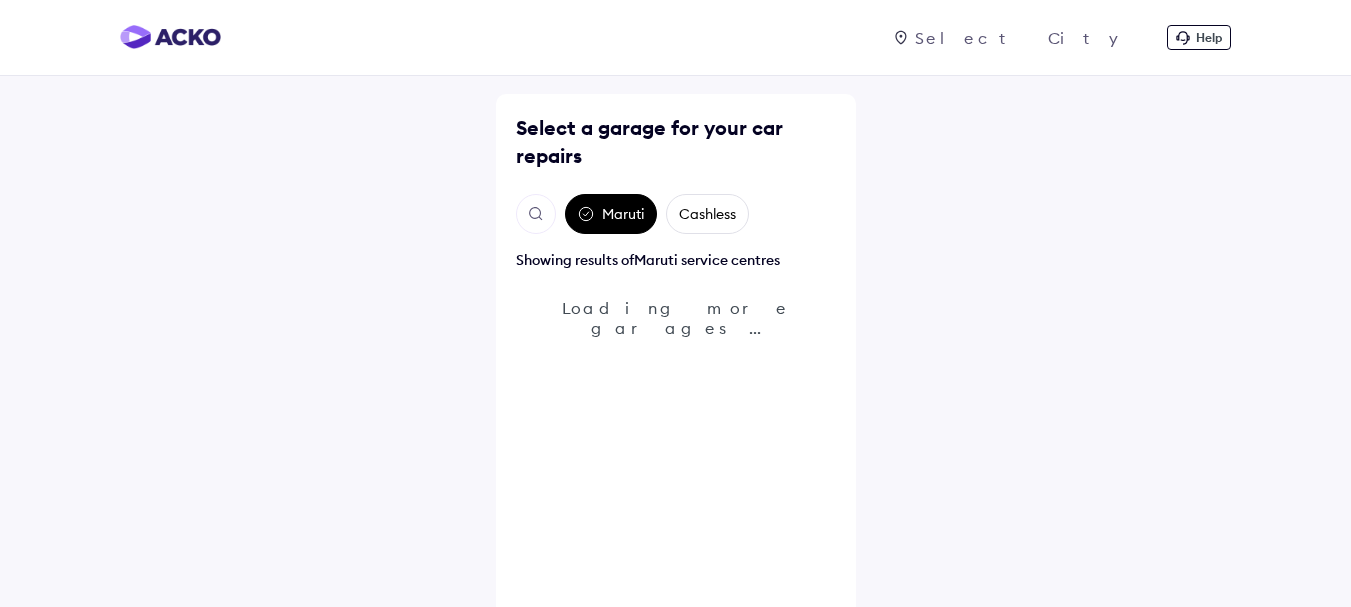 click at bounding box center (536, 214) 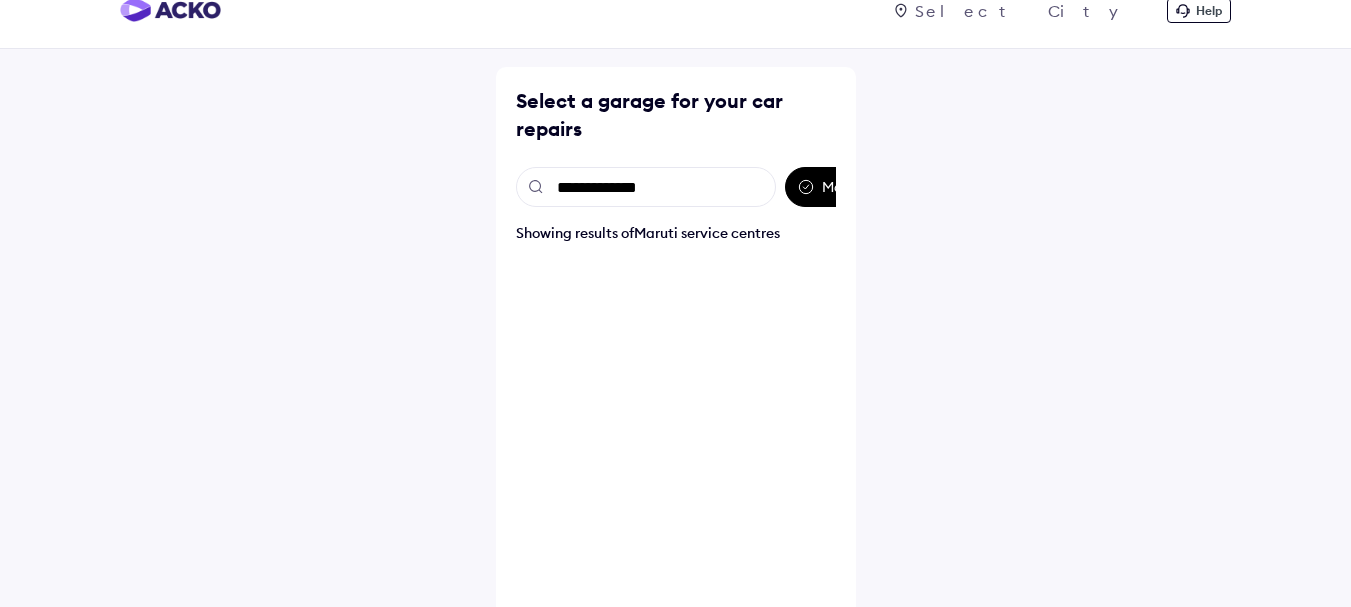 scroll, scrollTop: 38, scrollLeft: 0, axis: vertical 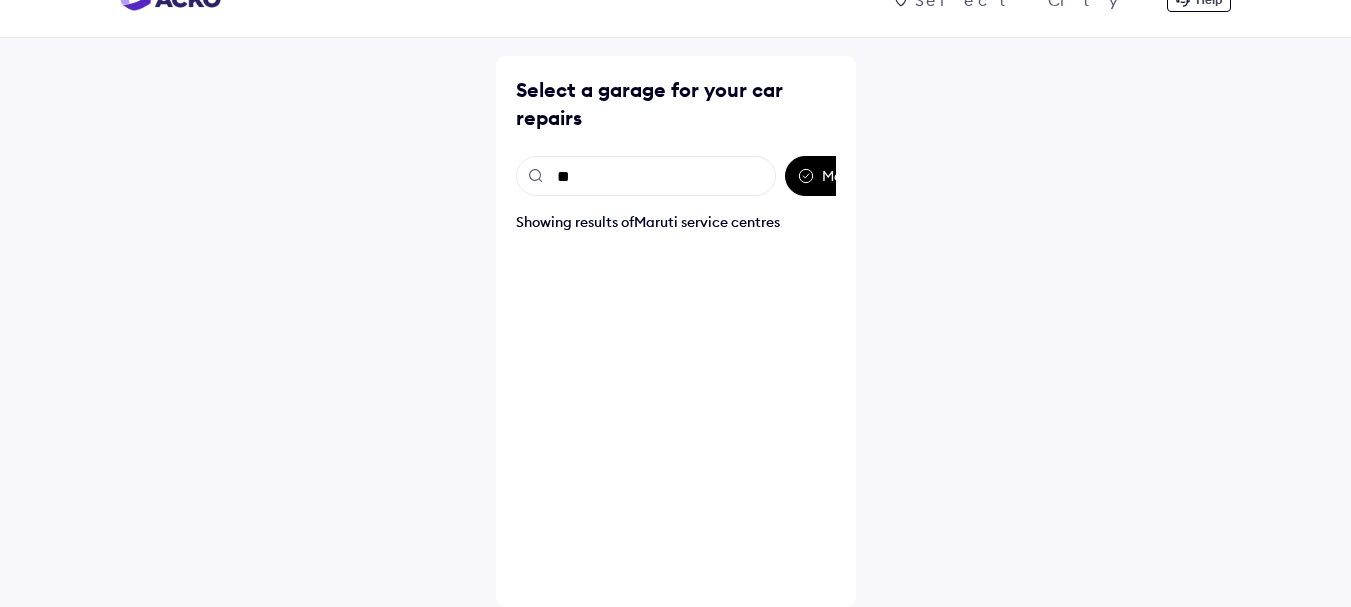 type on "*" 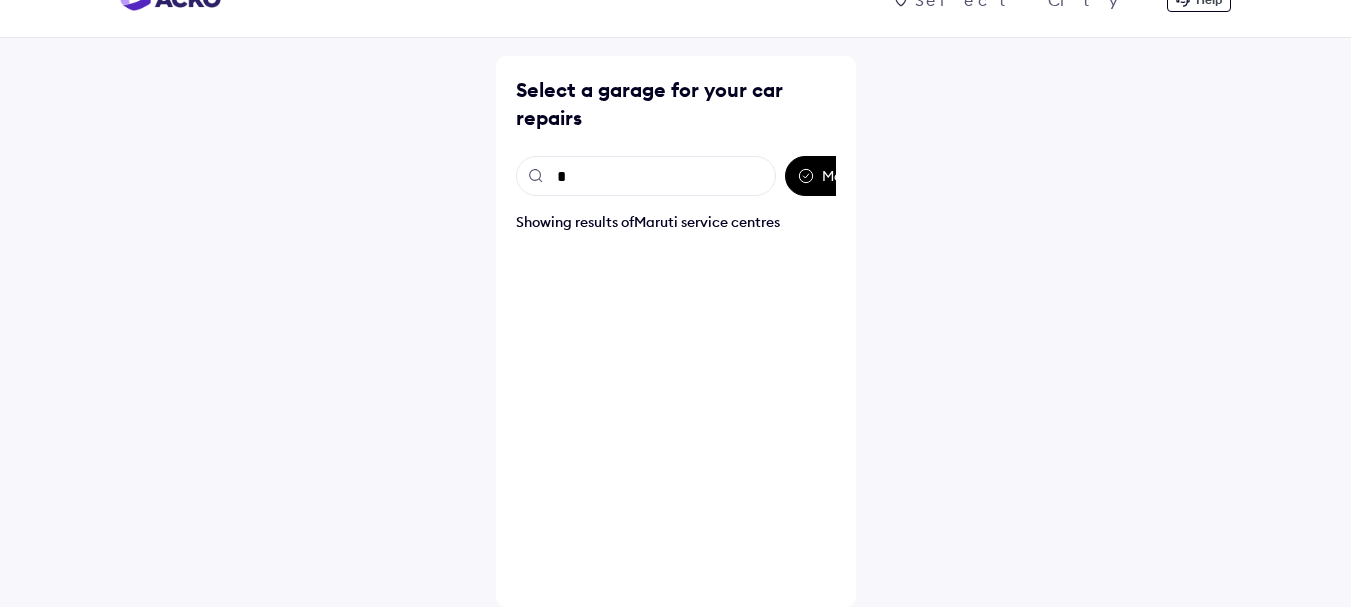 type 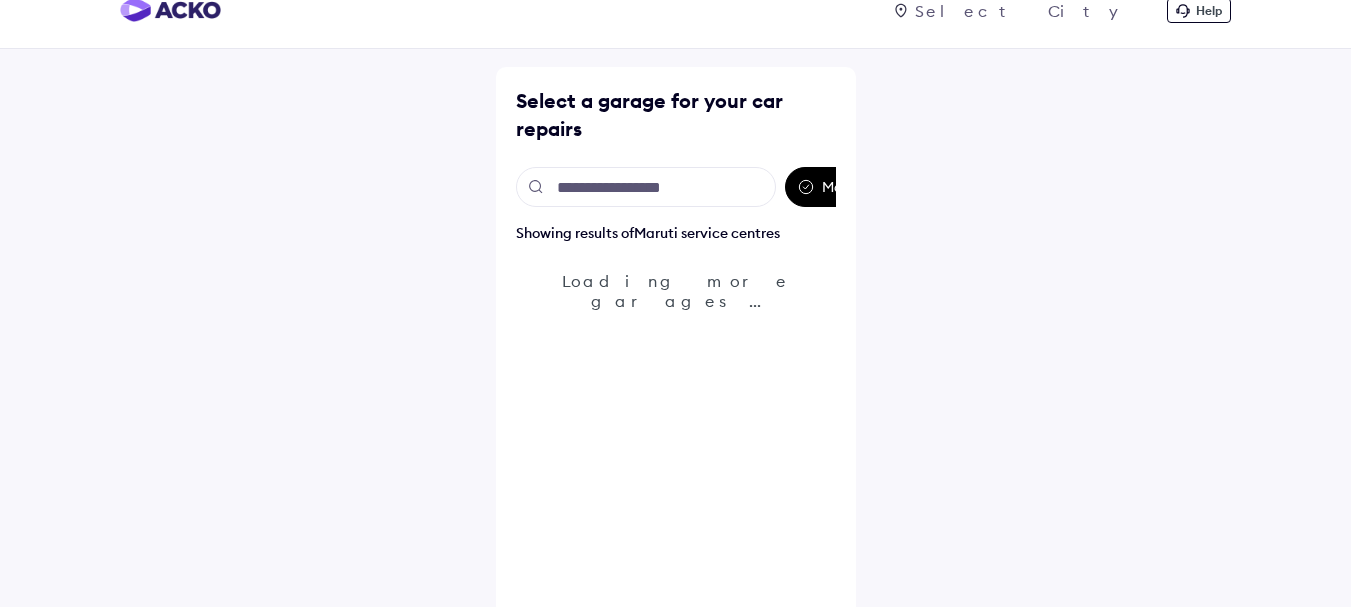 scroll, scrollTop: 38, scrollLeft: 0, axis: vertical 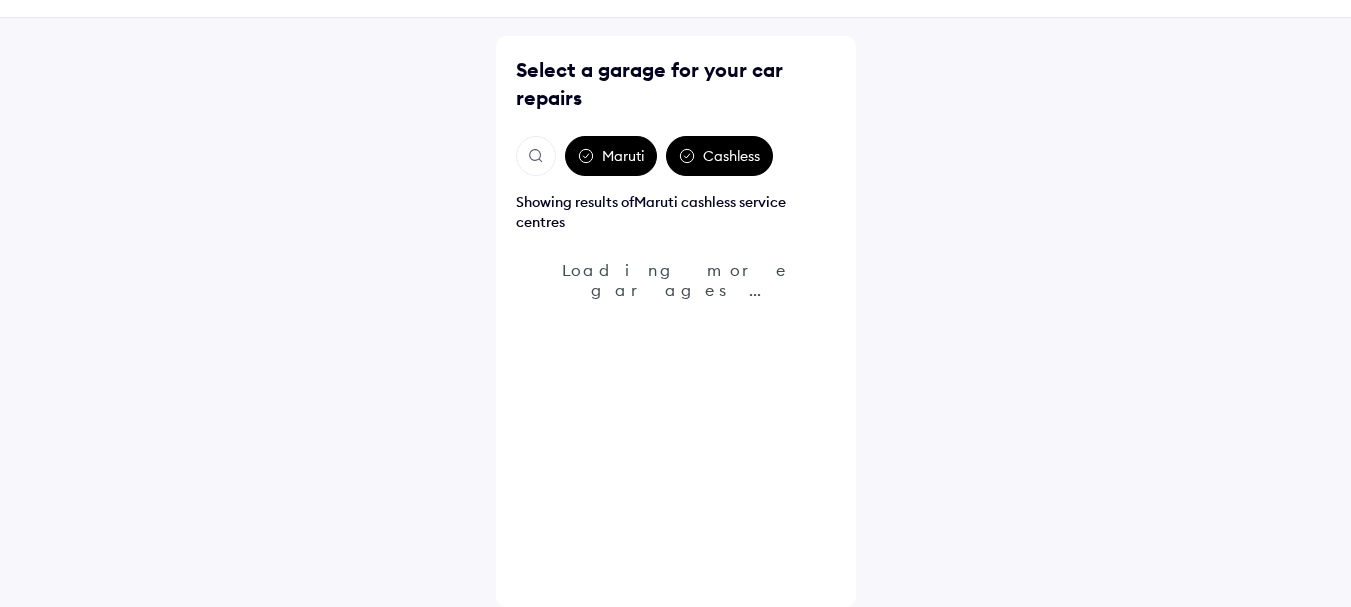 click 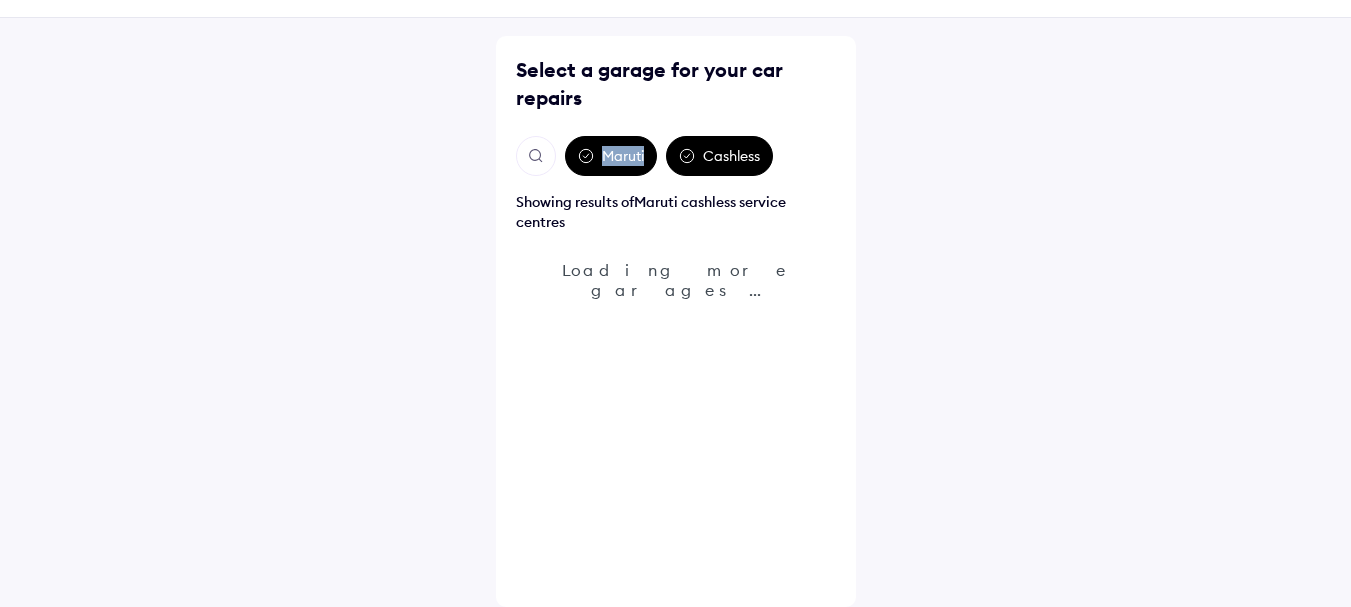 click 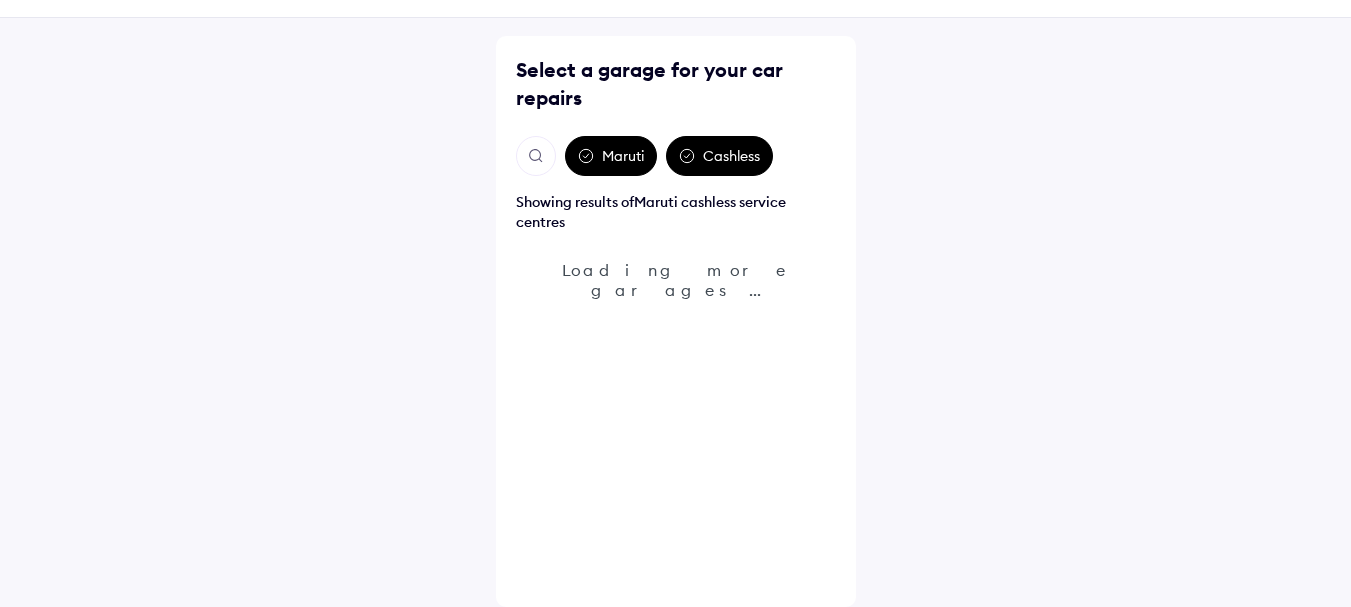click on "Loading more garages..." at bounding box center (676, 280) 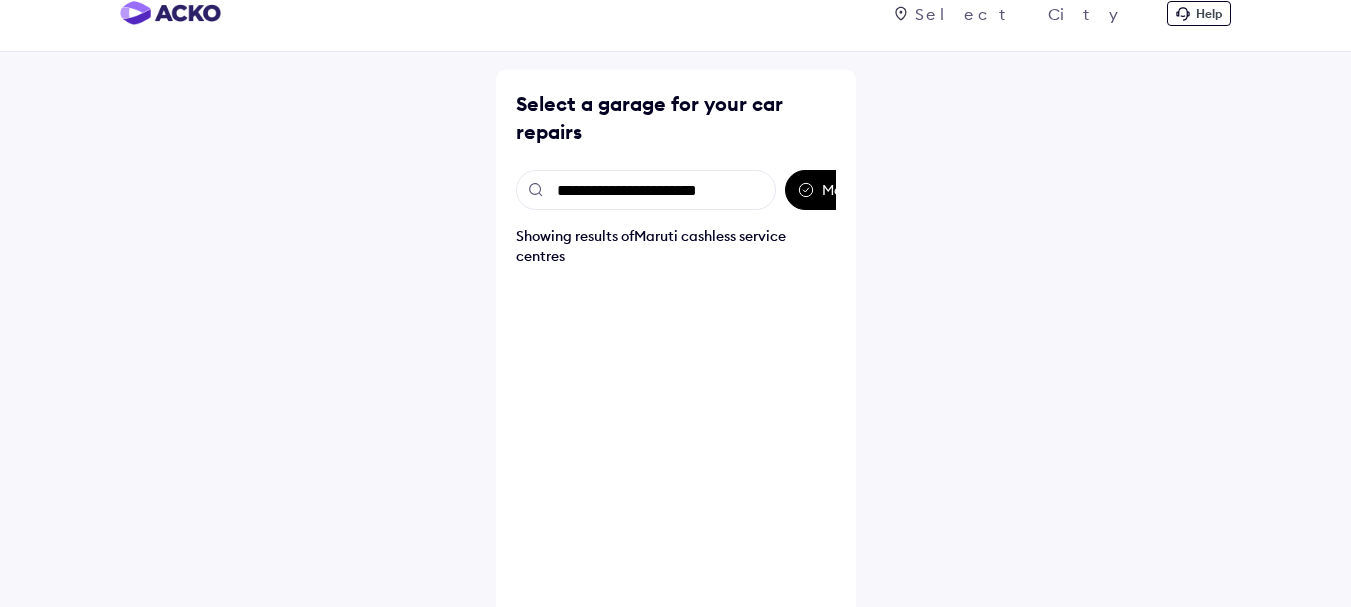 scroll, scrollTop: 0, scrollLeft: 0, axis: both 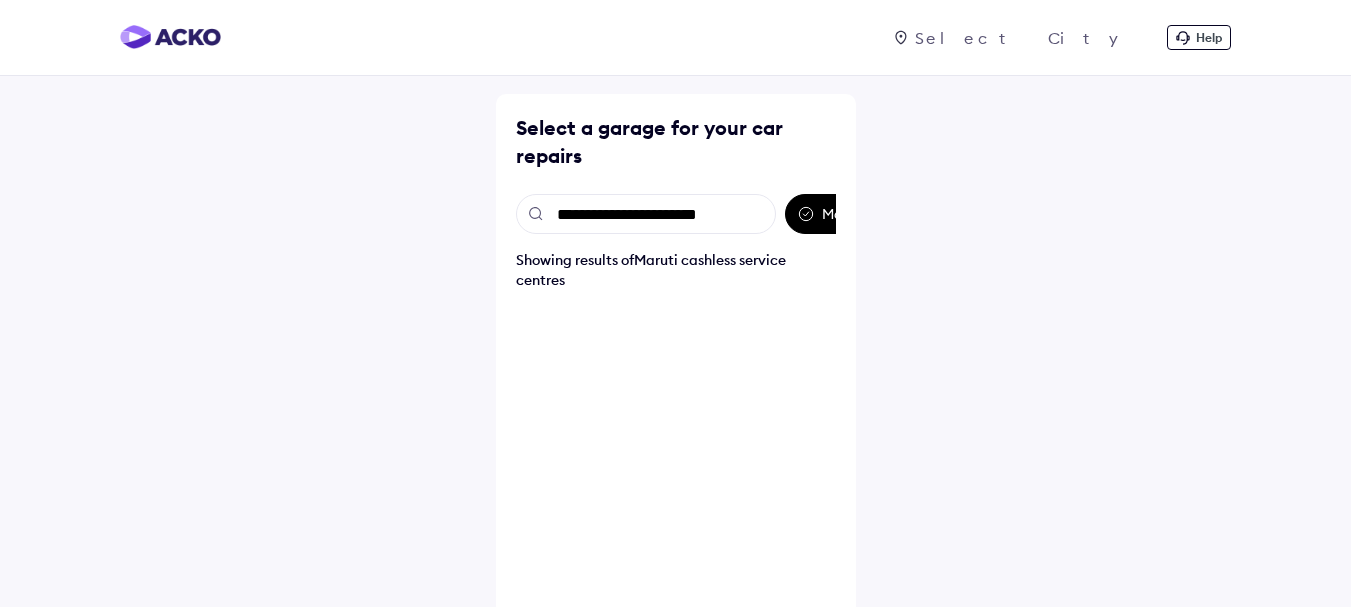 click at bounding box center [901, 38] 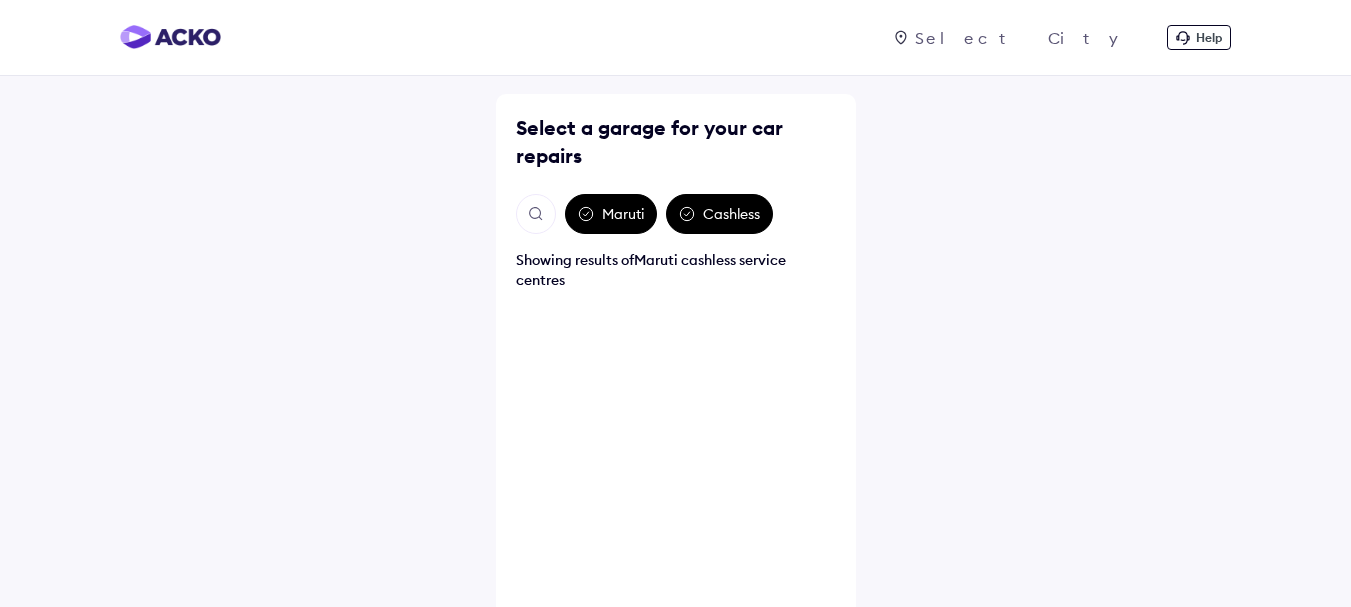 click at bounding box center [901, 38] 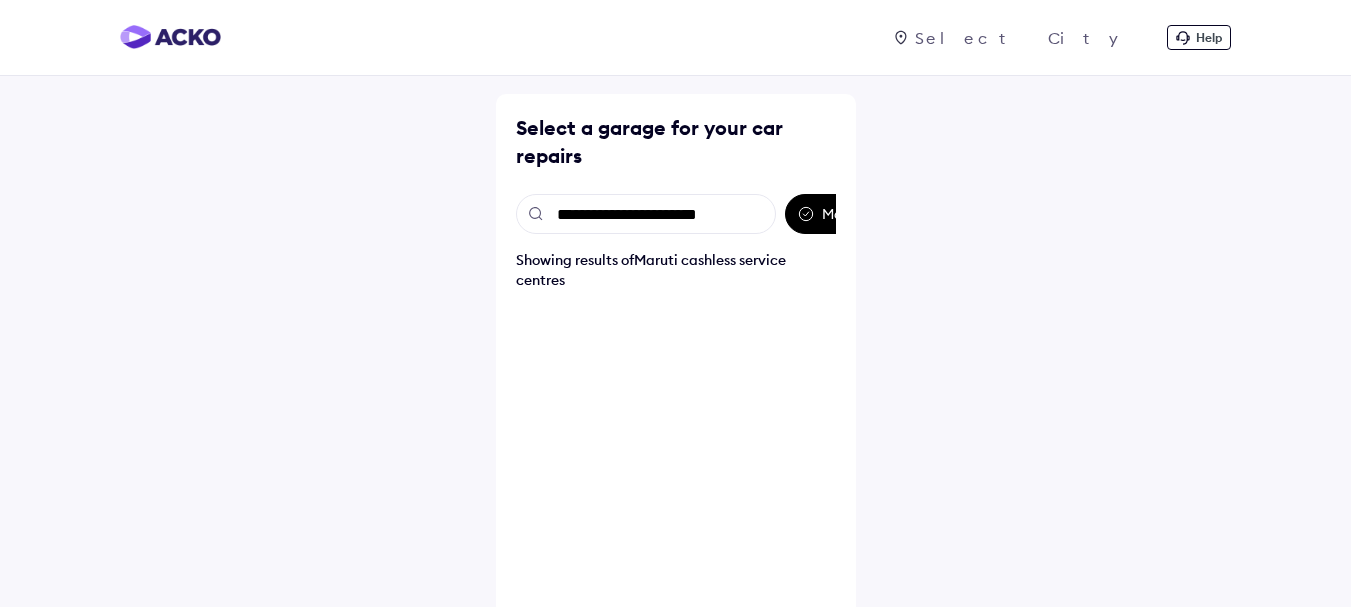 scroll, scrollTop: 58, scrollLeft: 0, axis: vertical 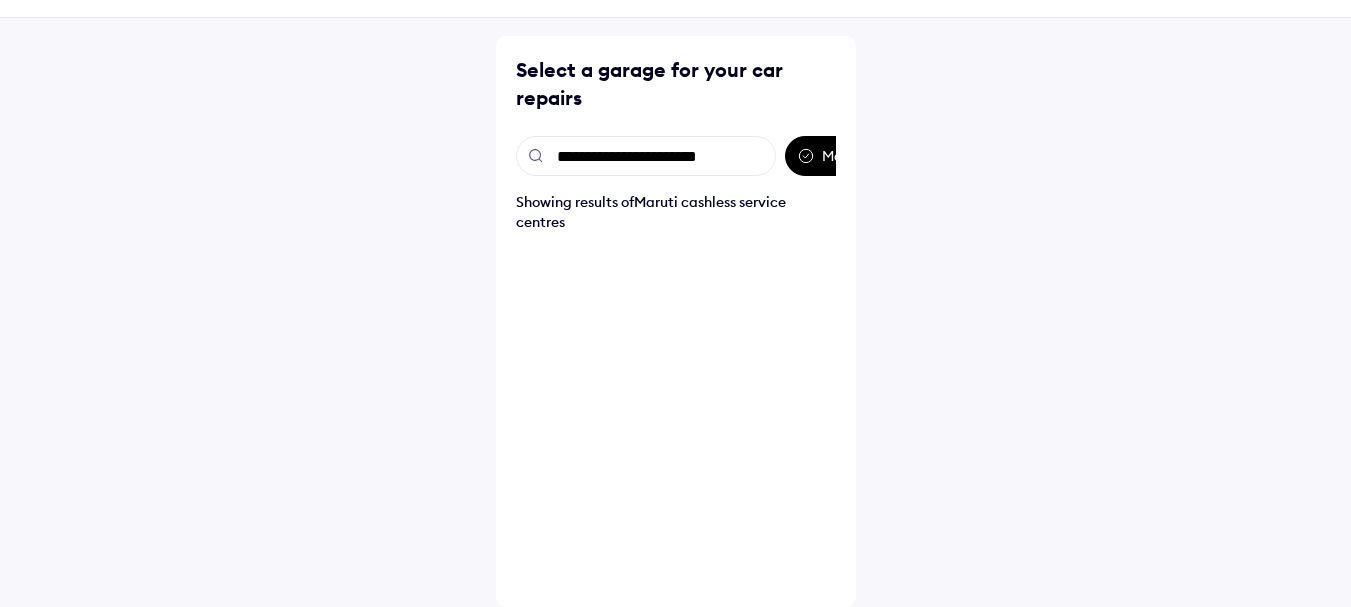 type 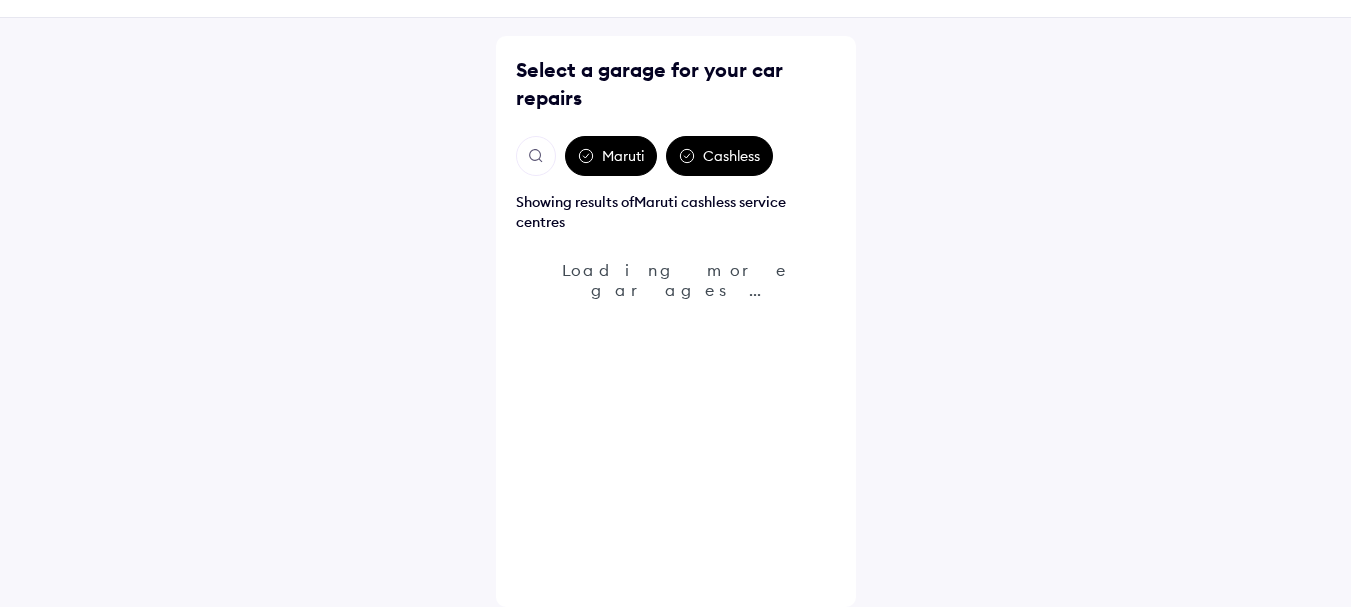 click at bounding box center (536, 156) 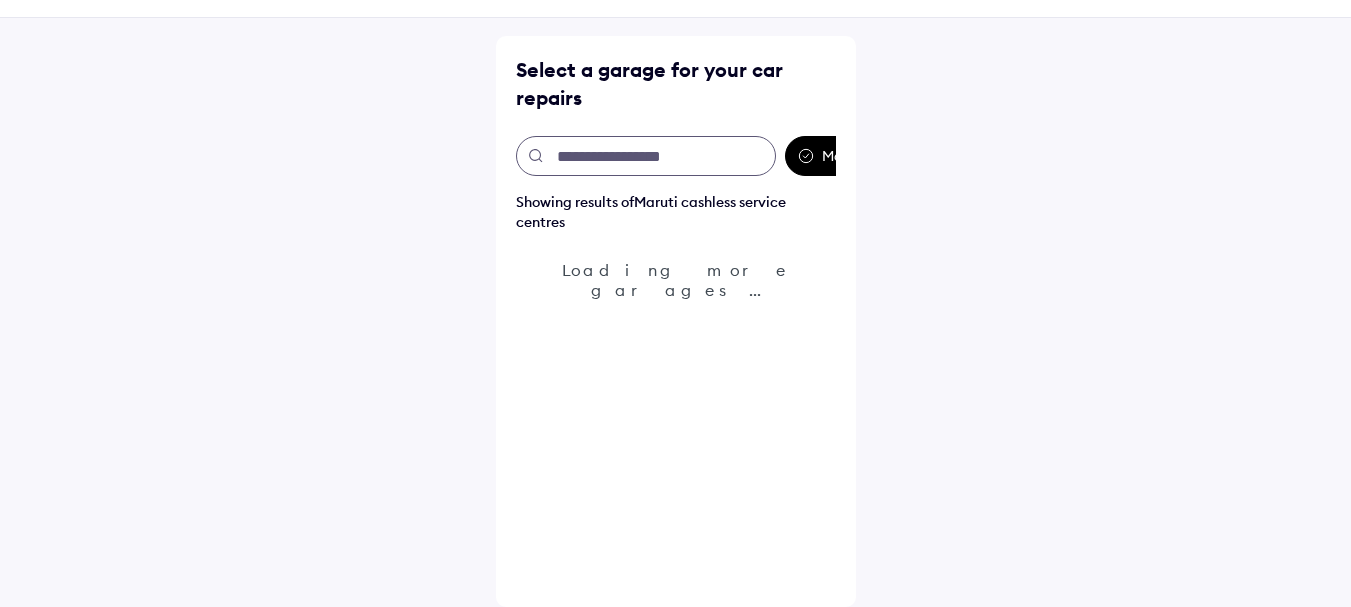 paste on "**********" 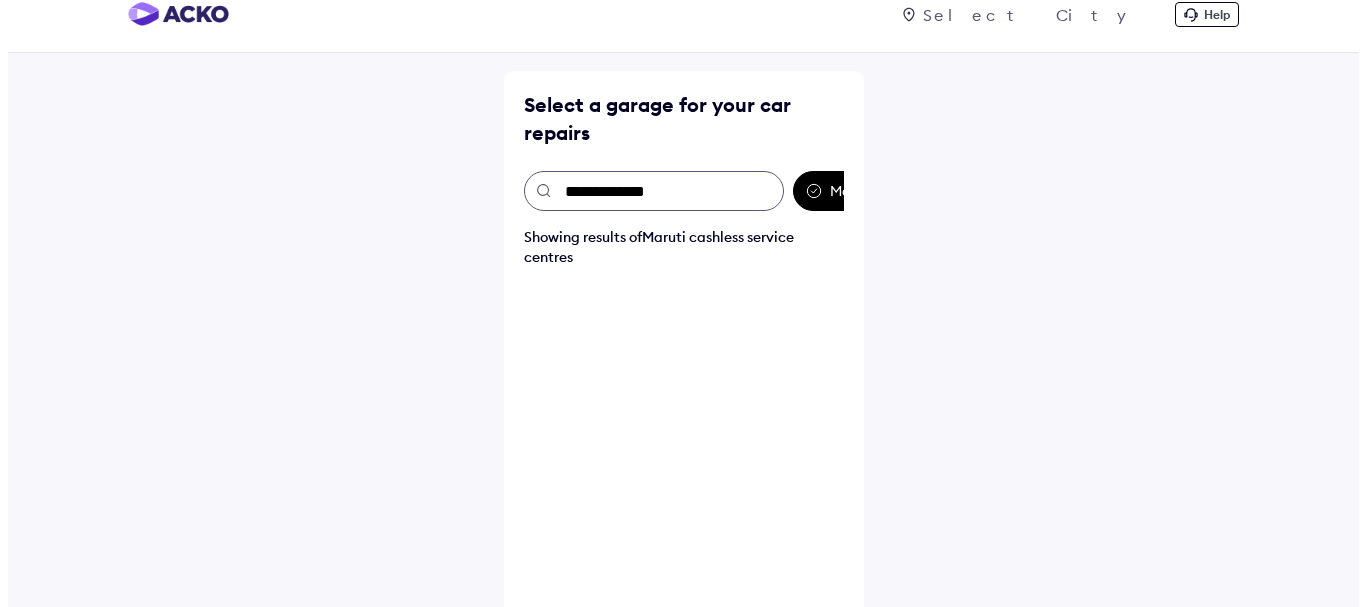 scroll, scrollTop: 0, scrollLeft: 0, axis: both 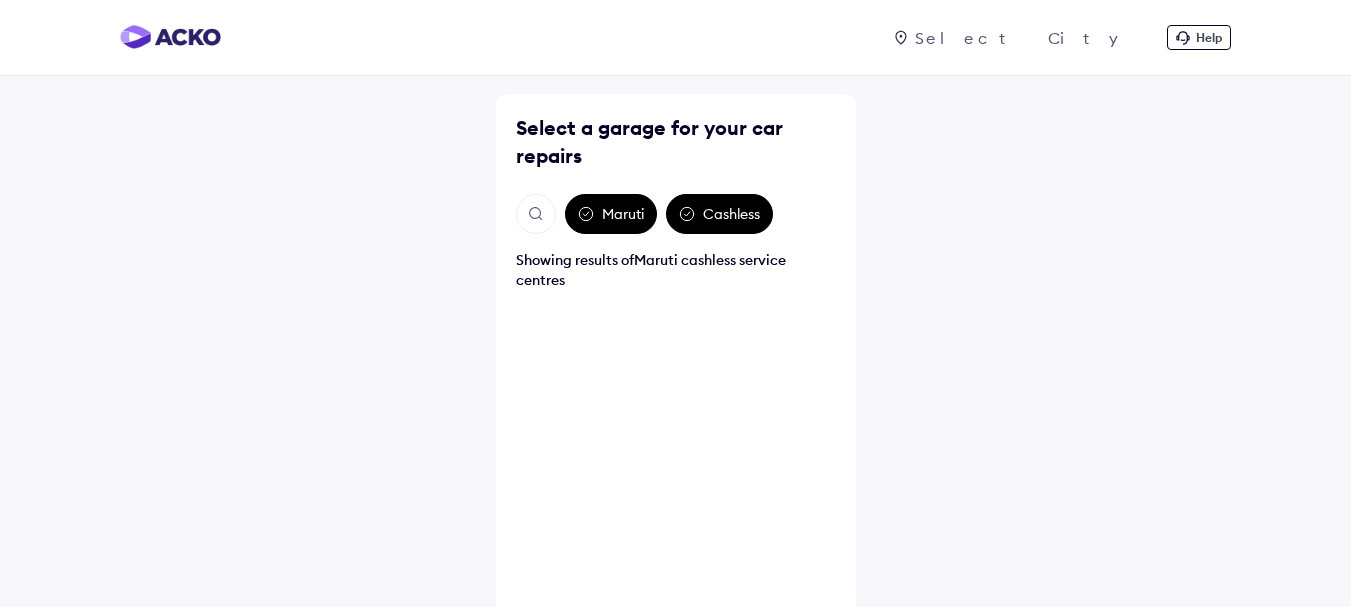 click at bounding box center [1028, 38] 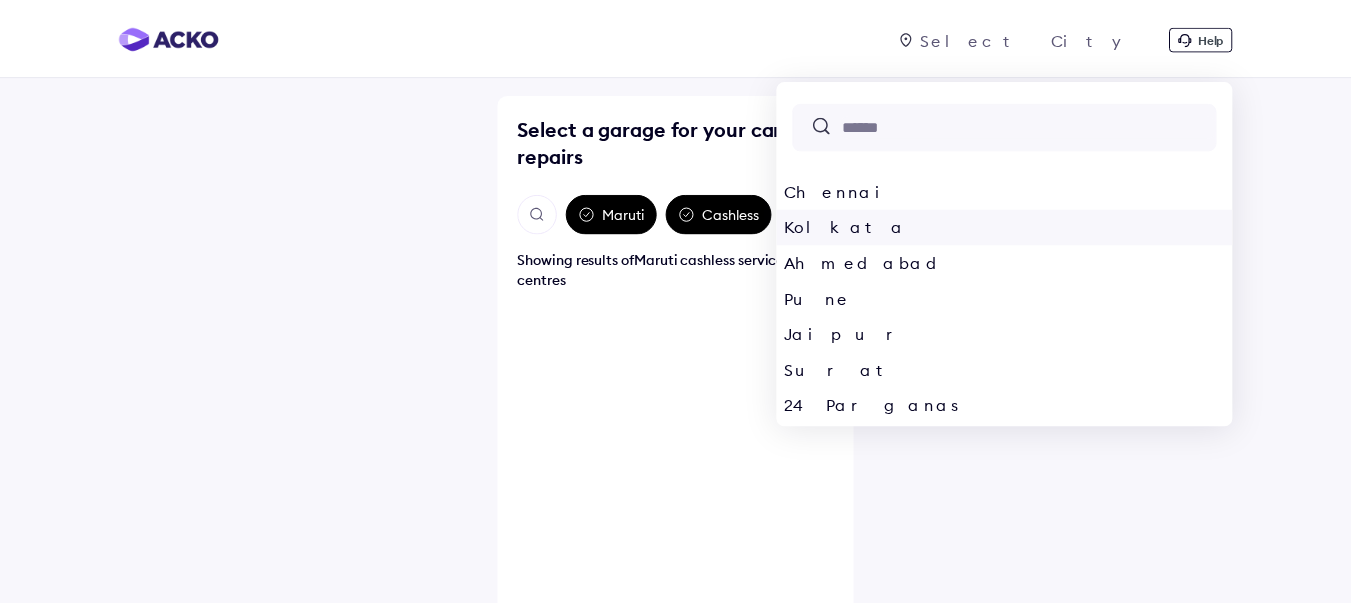scroll, scrollTop: 0, scrollLeft: 0, axis: both 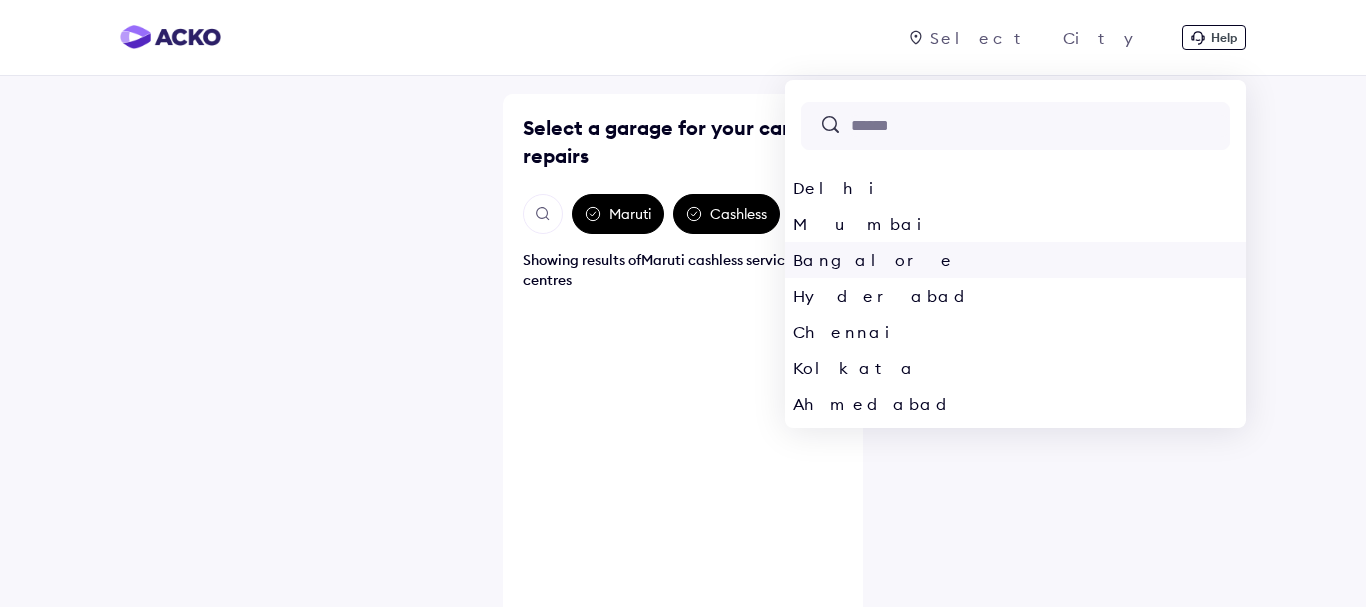 click on "Bangalore" at bounding box center (1015, 260) 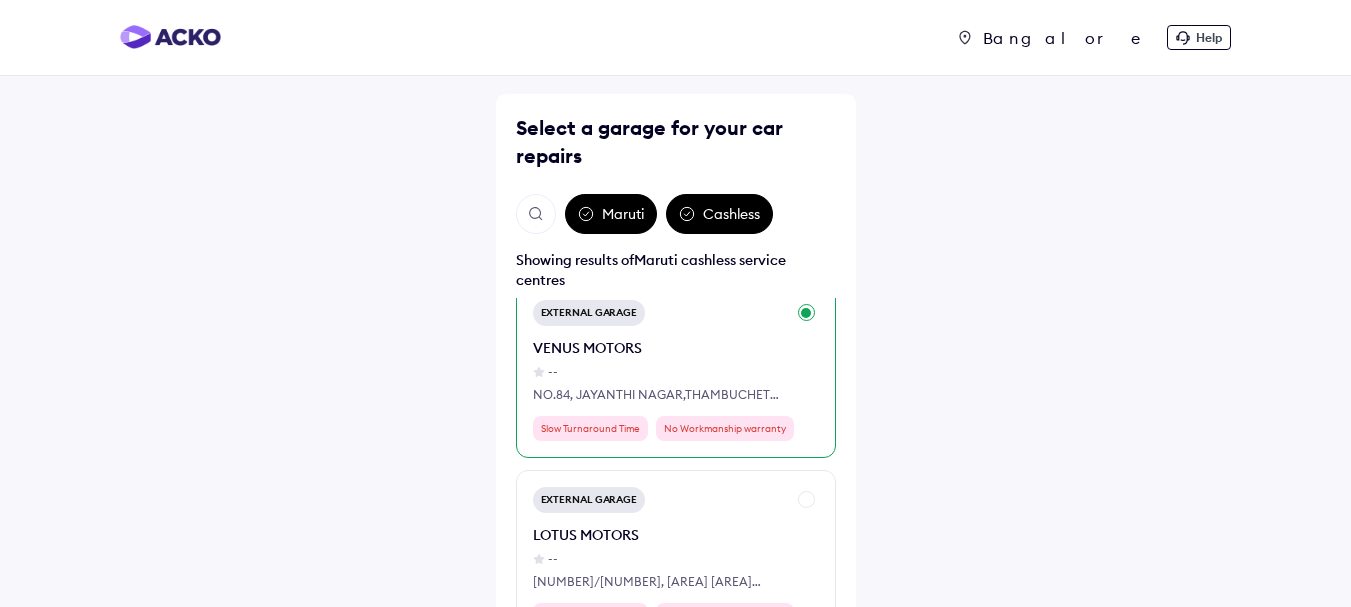 scroll, scrollTop: 87, scrollLeft: 0, axis: vertical 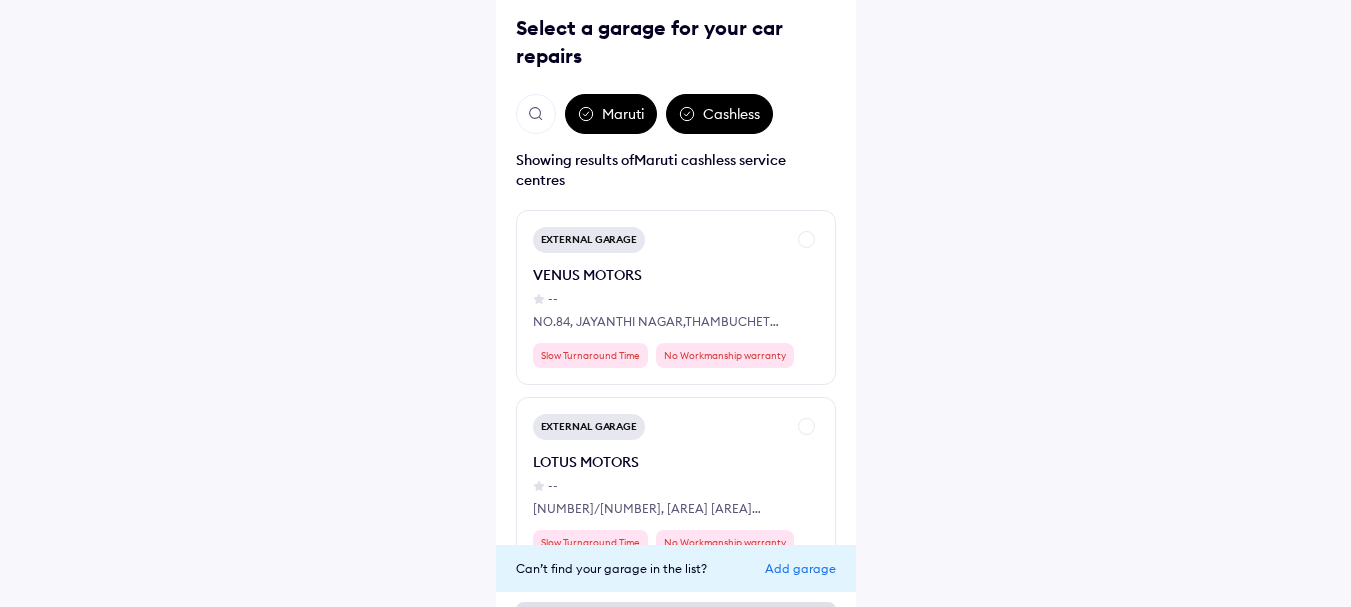 click at bounding box center (536, 114) 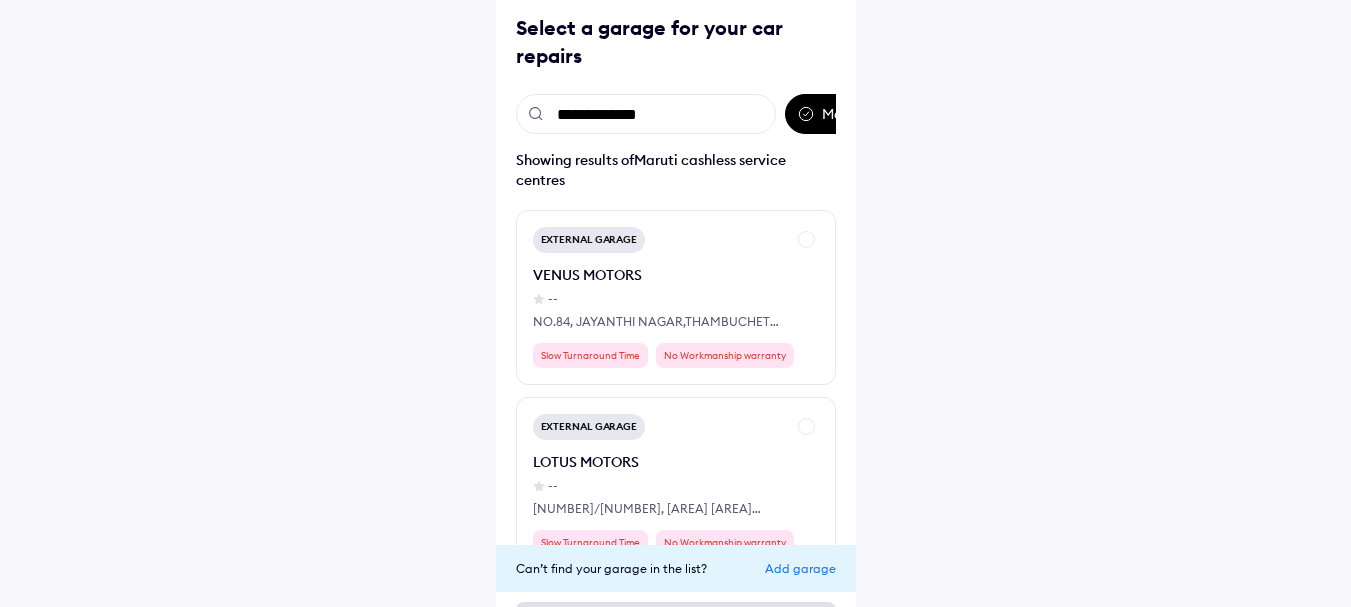 click on "**********" at bounding box center (646, 114) 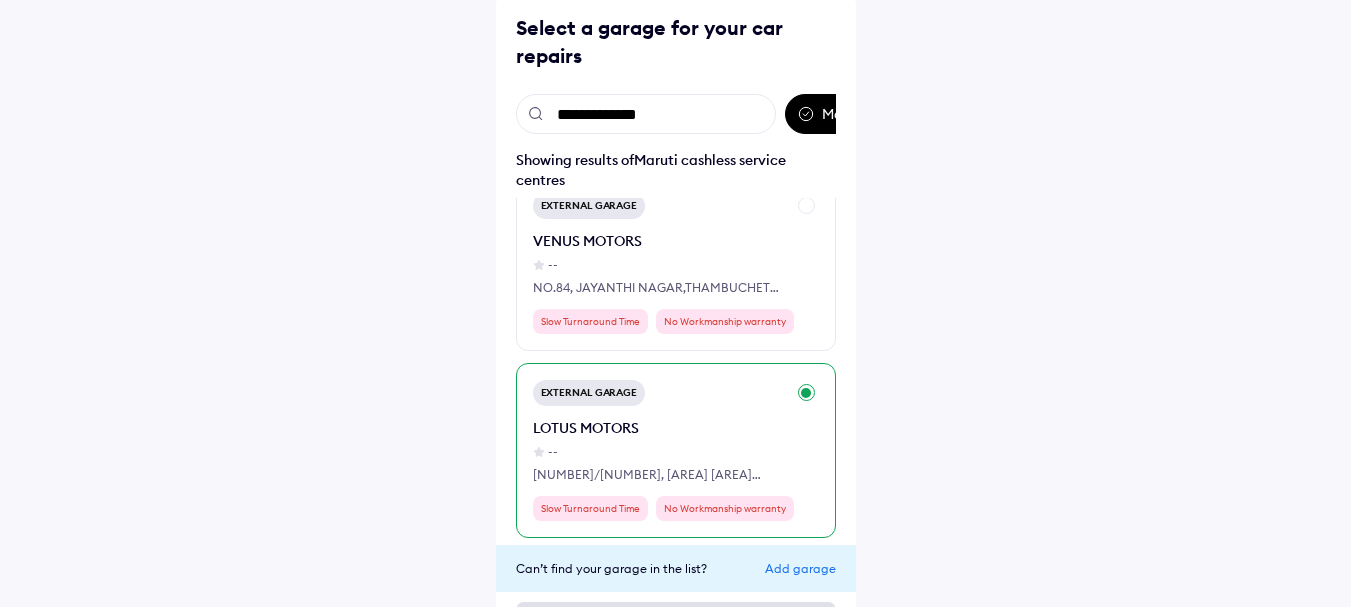 scroll, scrollTop: 0, scrollLeft: 0, axis: both 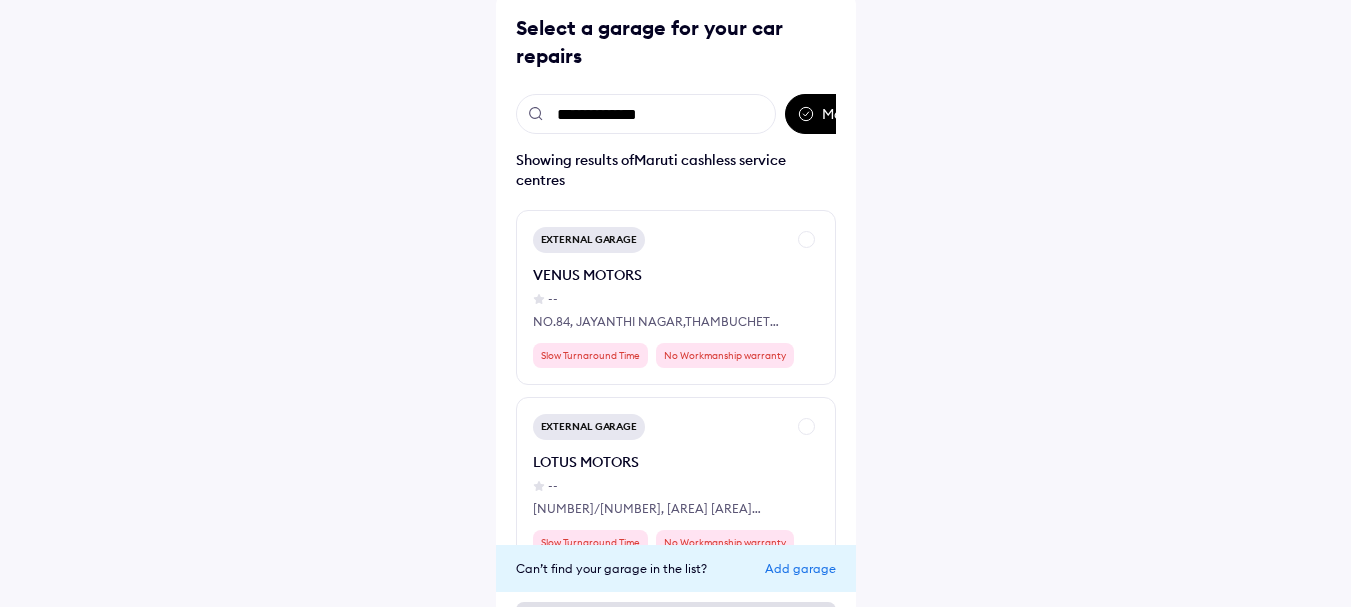click on "Can’t find your garage in the list? Add garage" at bounding box center [676, 568] 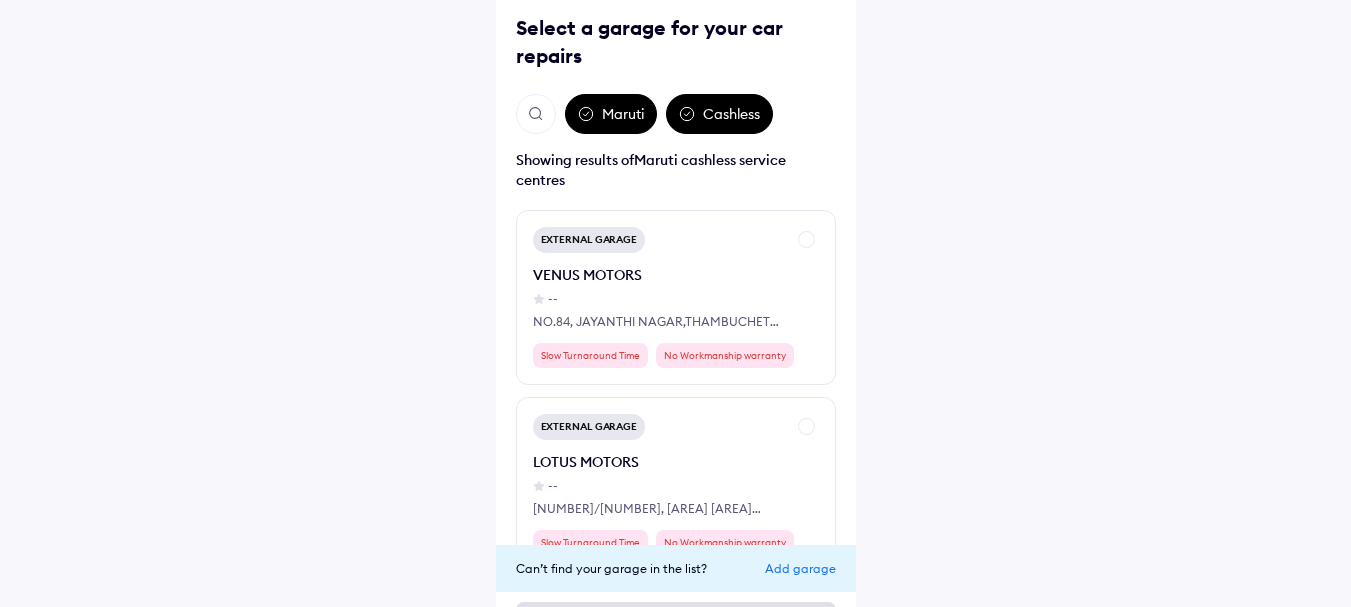 click on "Add garage" at bounding box center [800, 568] 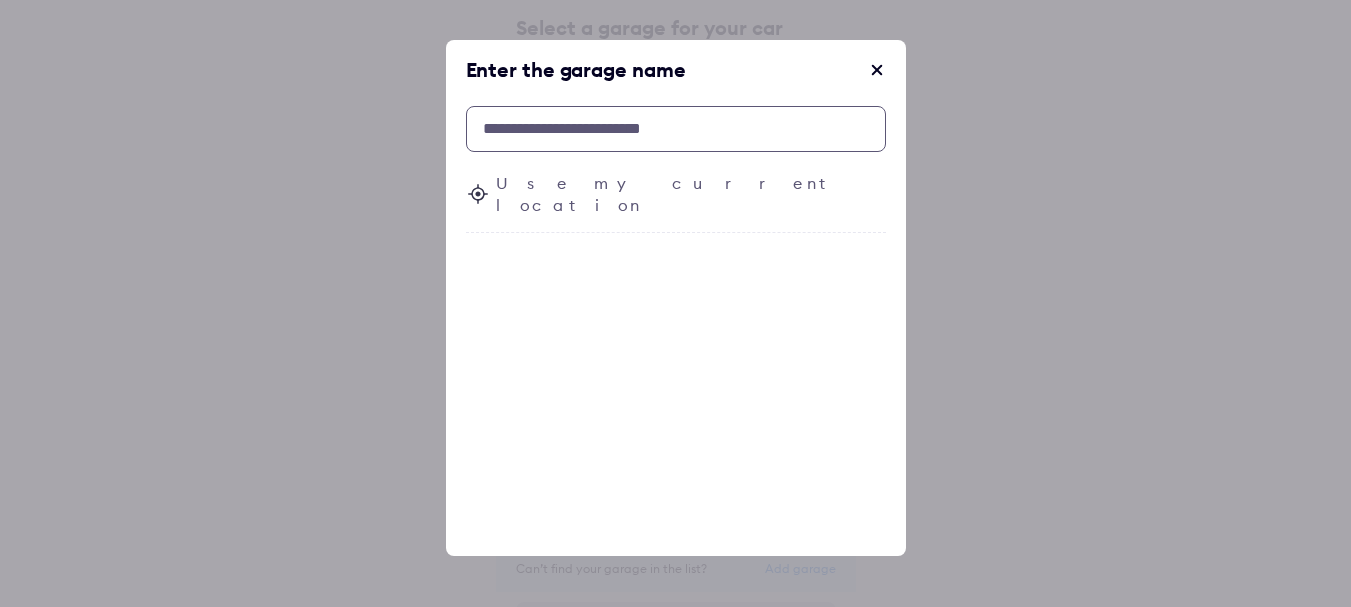 click at bounding box center (676, 129) 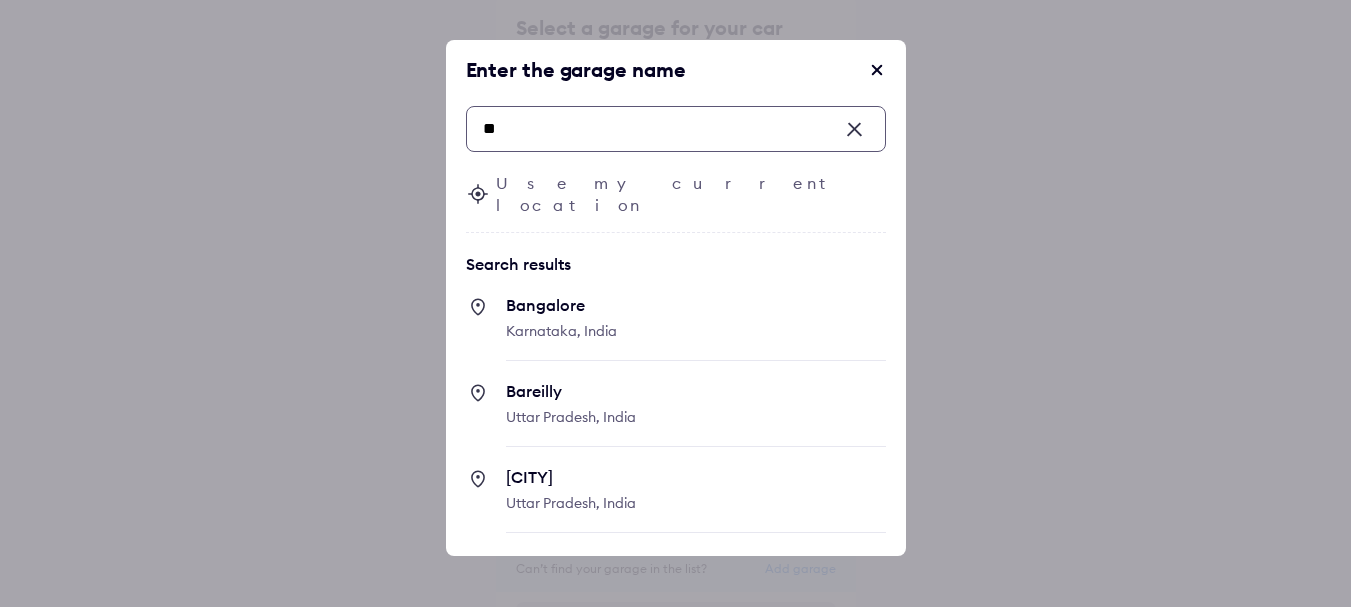 type on "*" 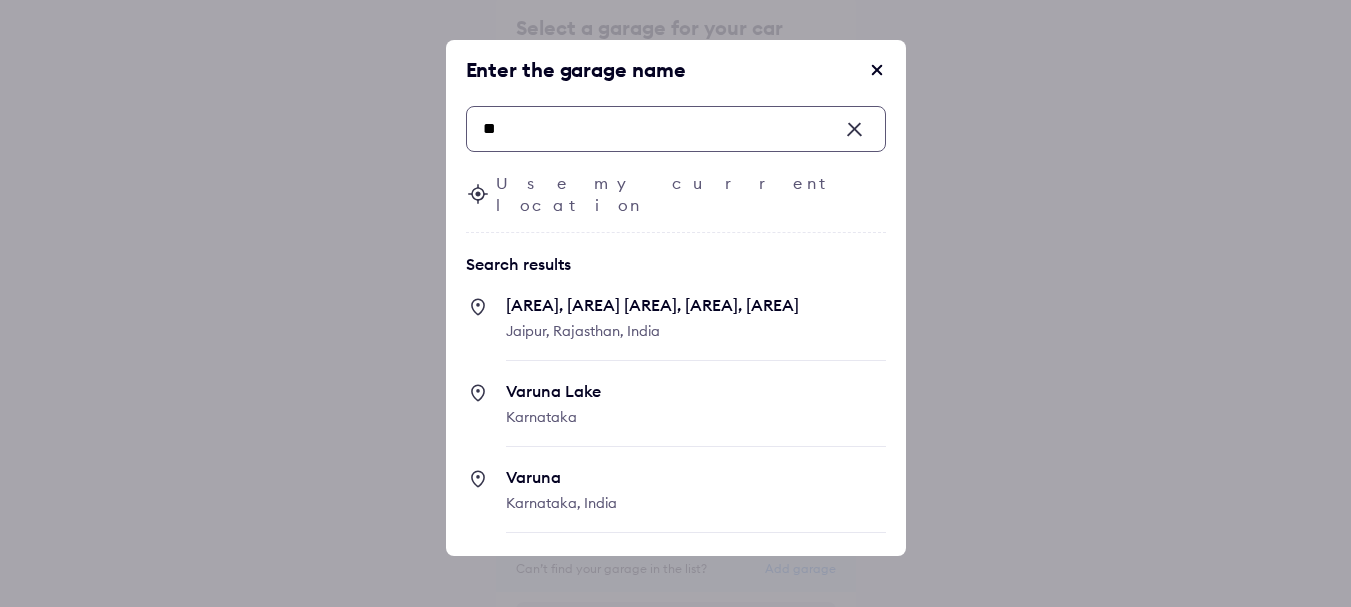 type on "*" 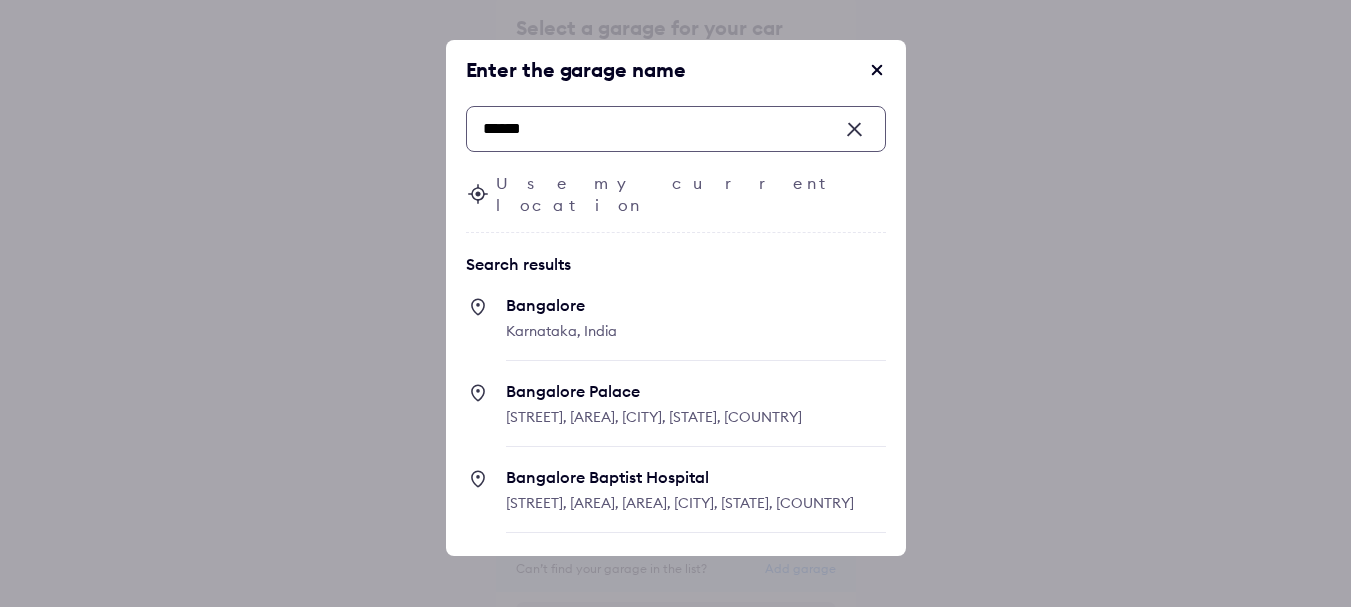 click on "[CITY] [STATE], [COUNTRY]" at bounding box center [696, 328] 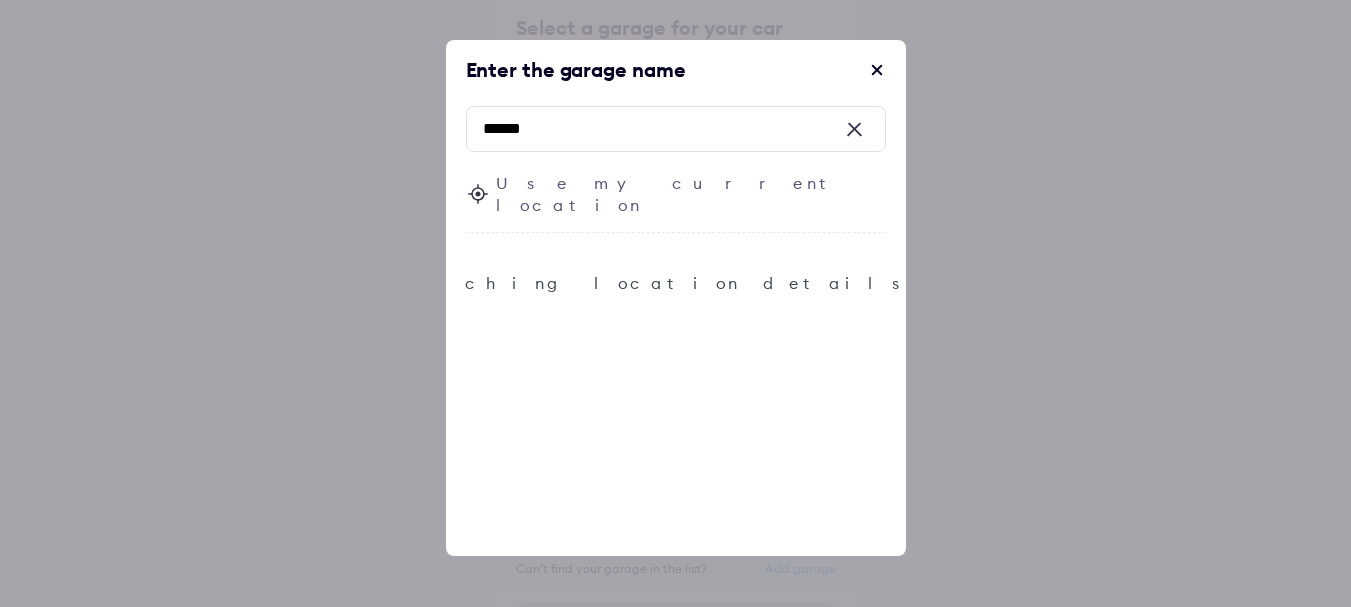 type 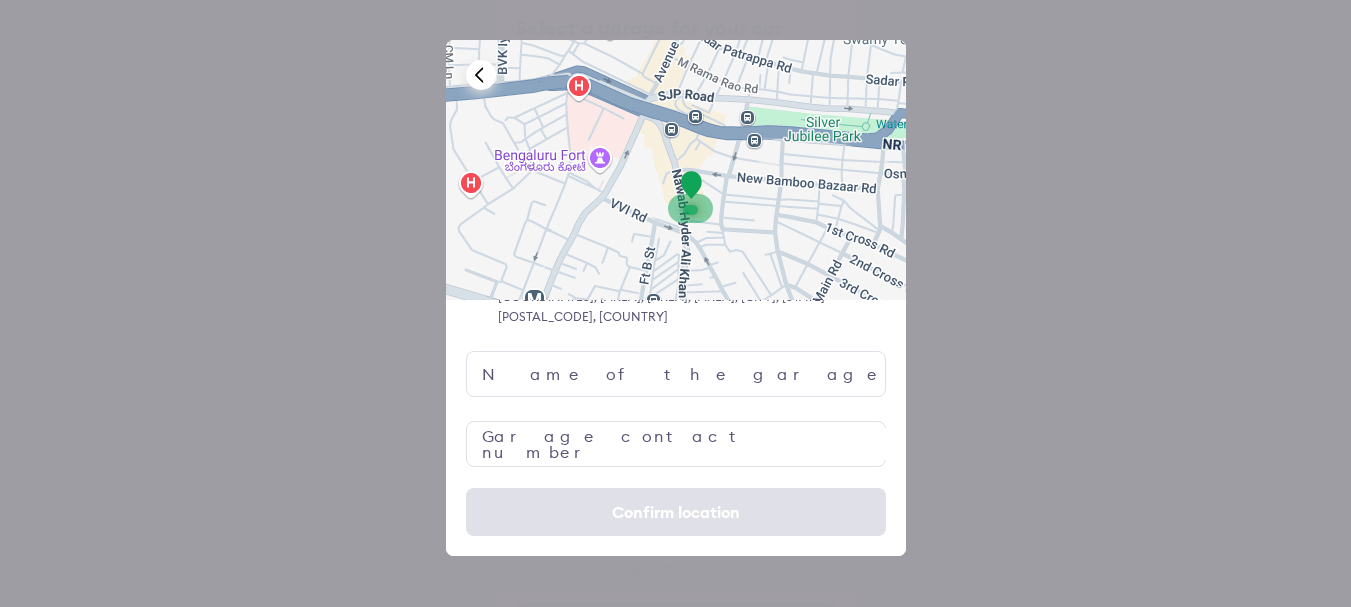 scroll, scrollTop: 100, scrollLeft: 0, axis: vertical 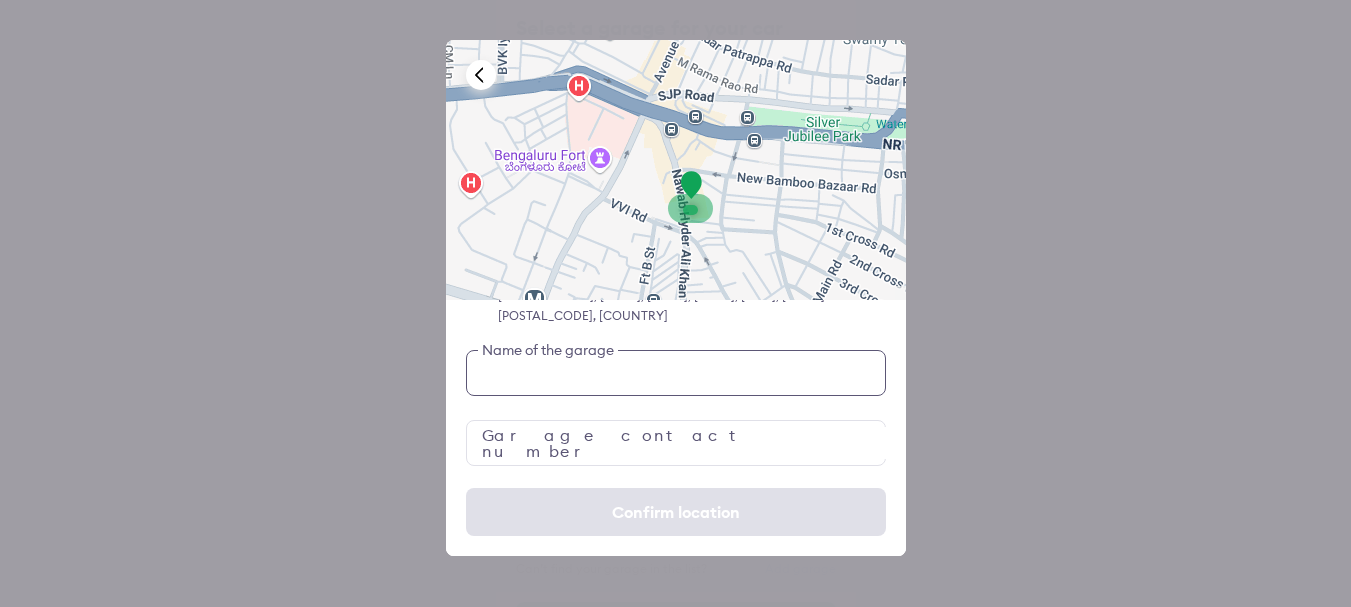 click at bounding box center [676, 373] 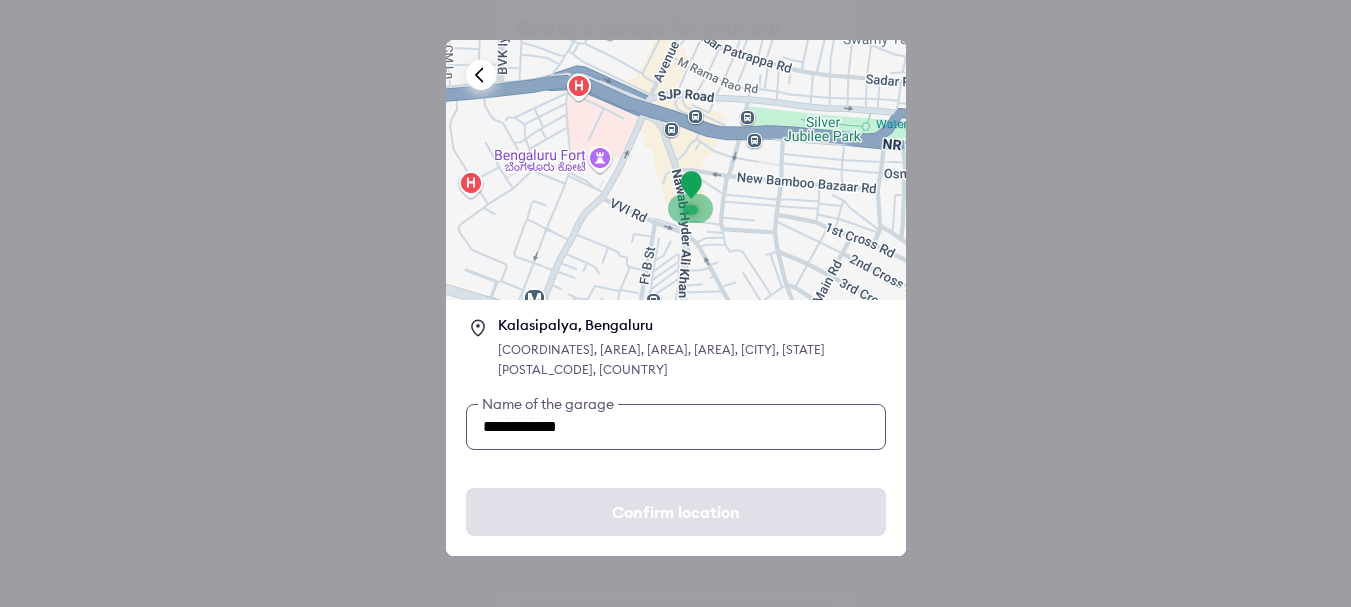 scroll, scrollTop: 133, scrollLeft: 0, axis: vertical 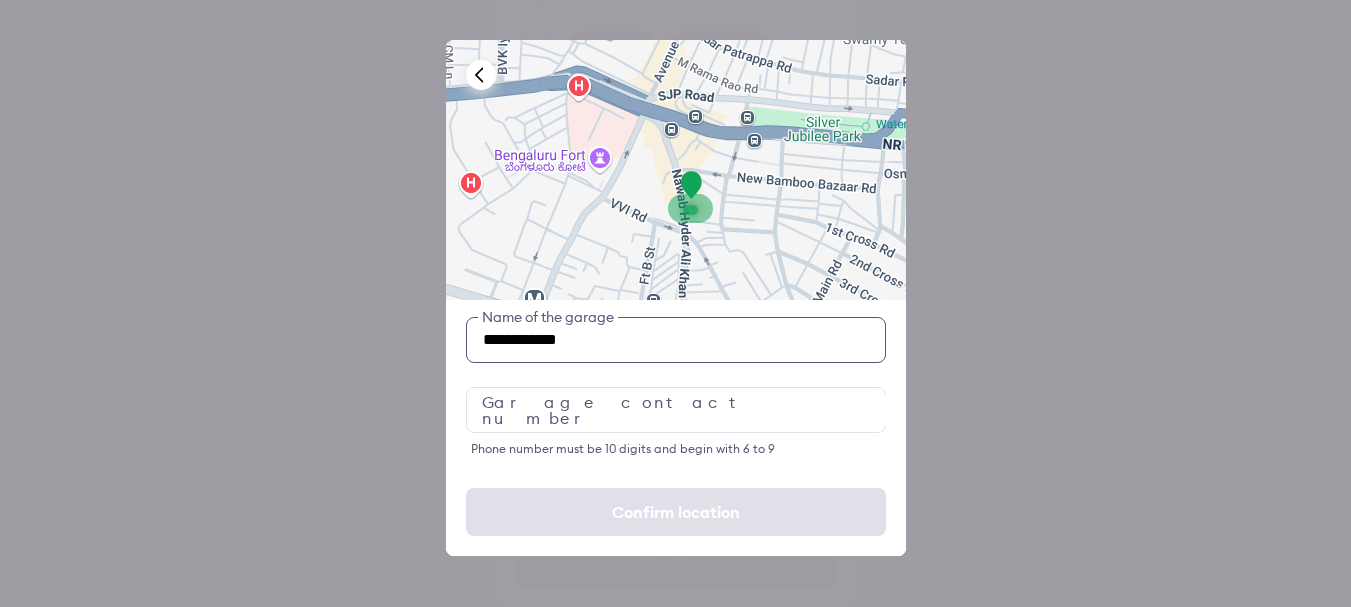 type on "**********" 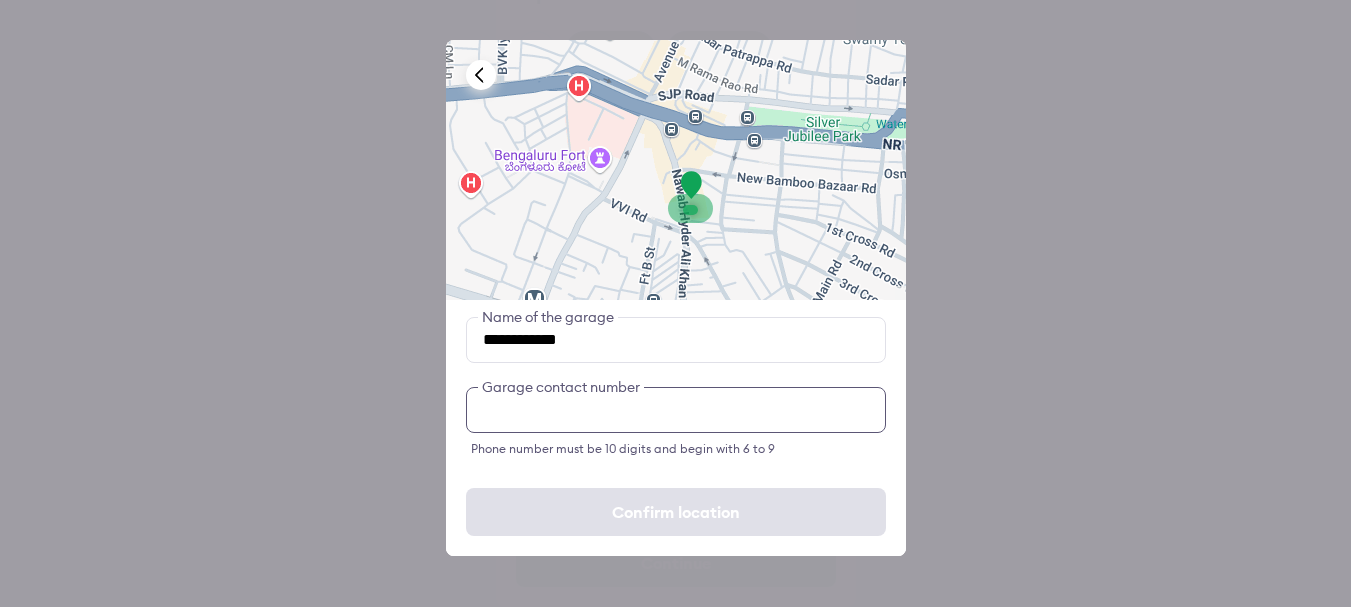click at bounding box center (676, 410) 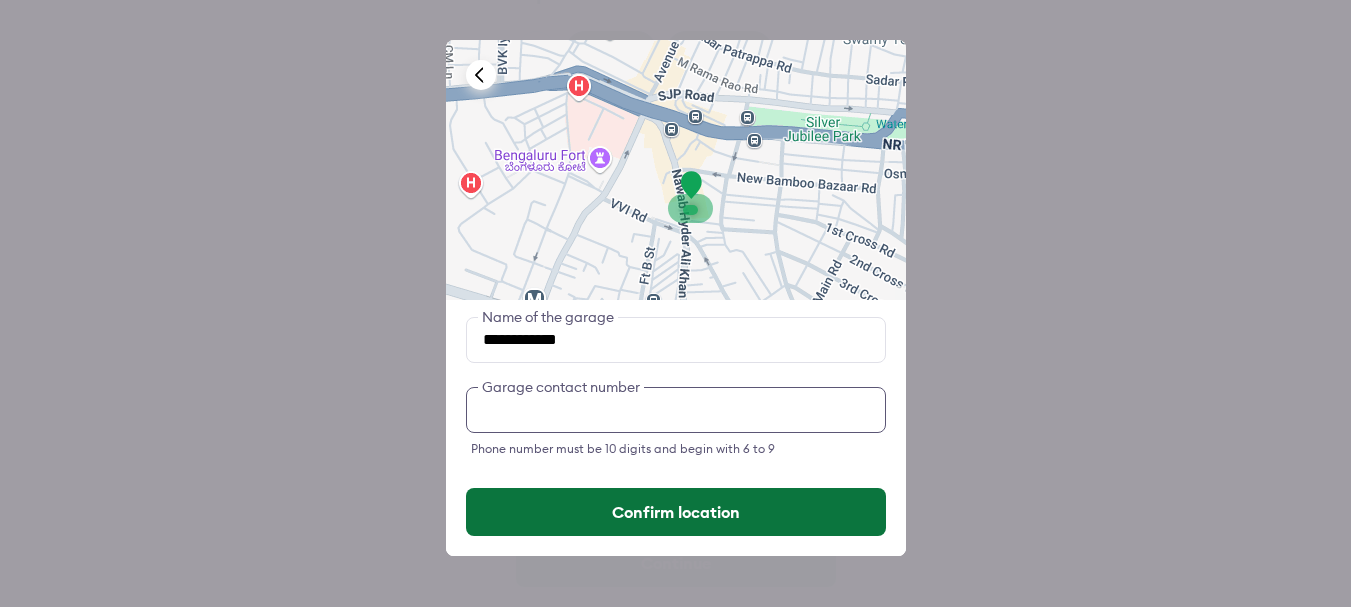 type on "**********" 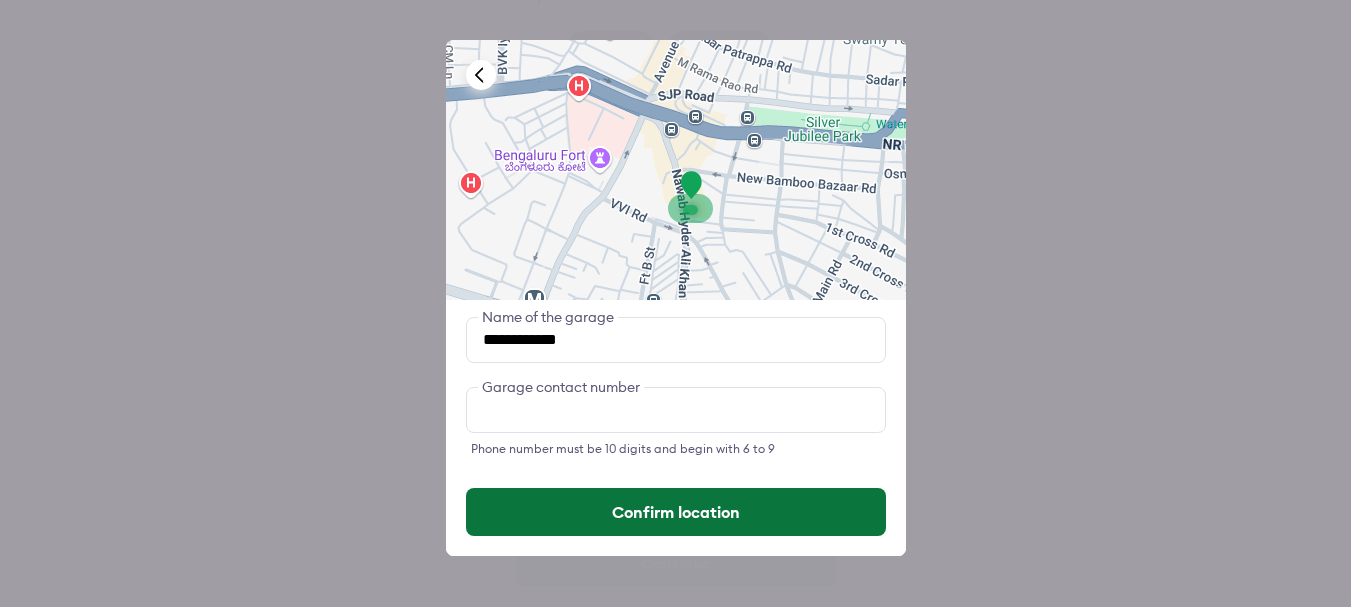click on "Confirm location" at bounding box center (676, 512) 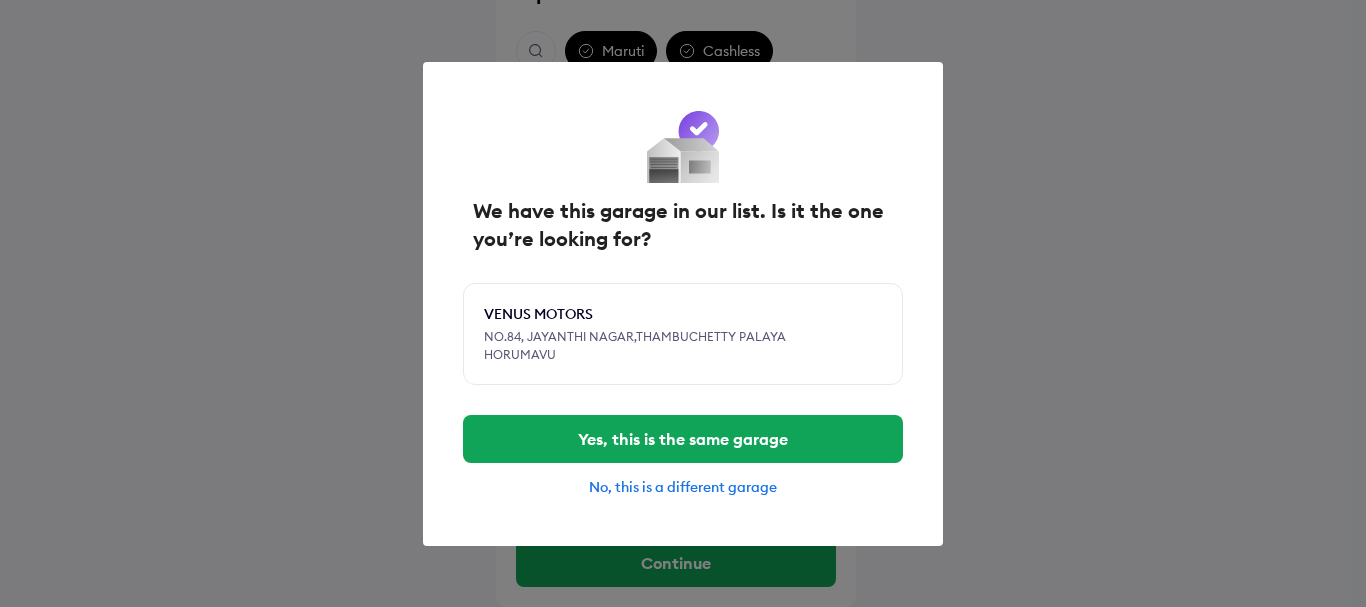 click on "No, this is a different garage" at bounding box center [683, 487] 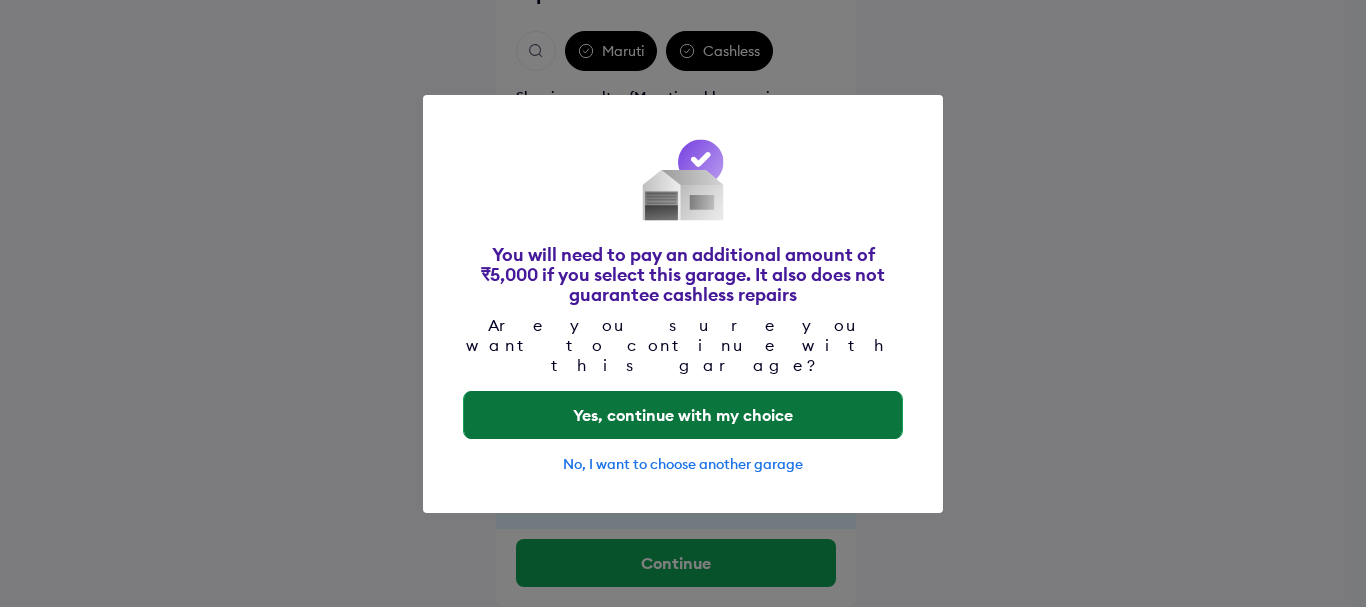 click on "Yes, continue with my choice" at bounding box center (683, 415) 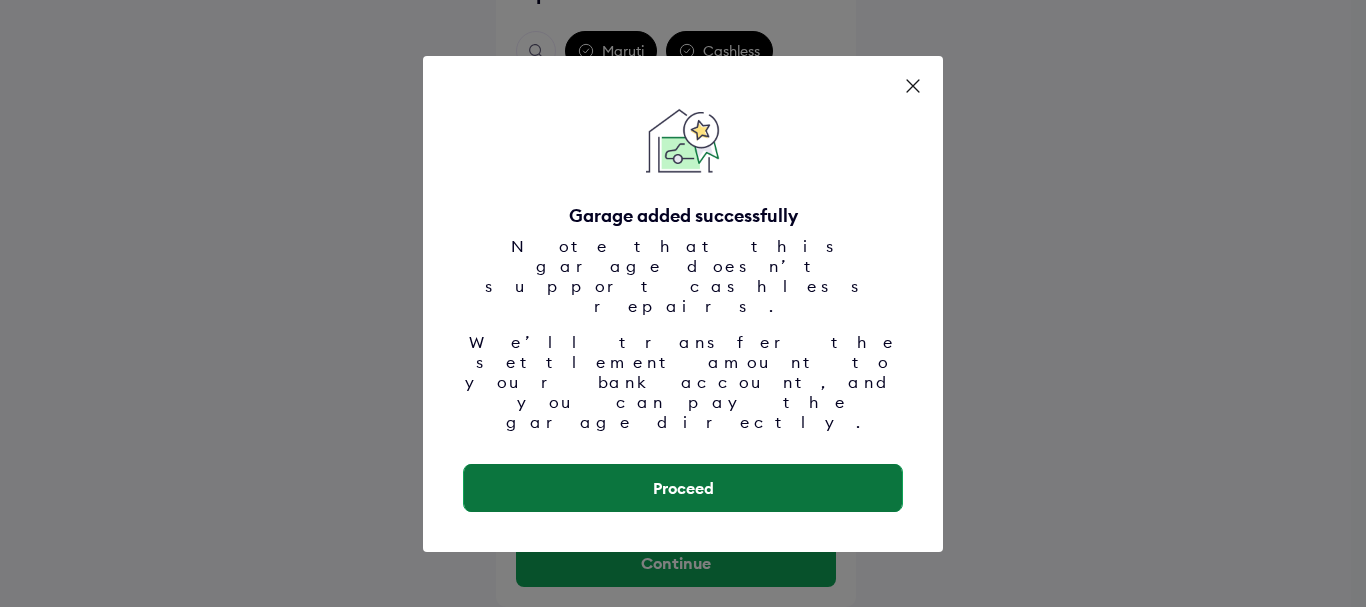 click on "Proceed" at bounding box center [683, 488] 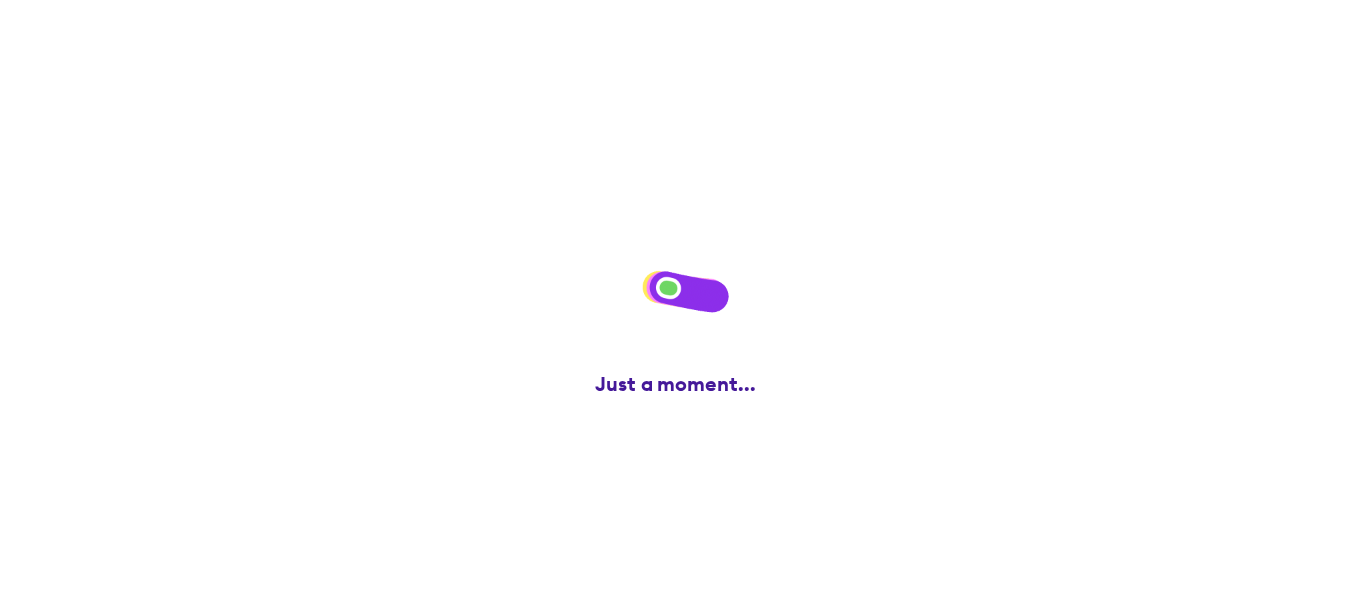 scroll, scrollTop: 0, scrollLeft: 0, axis: both 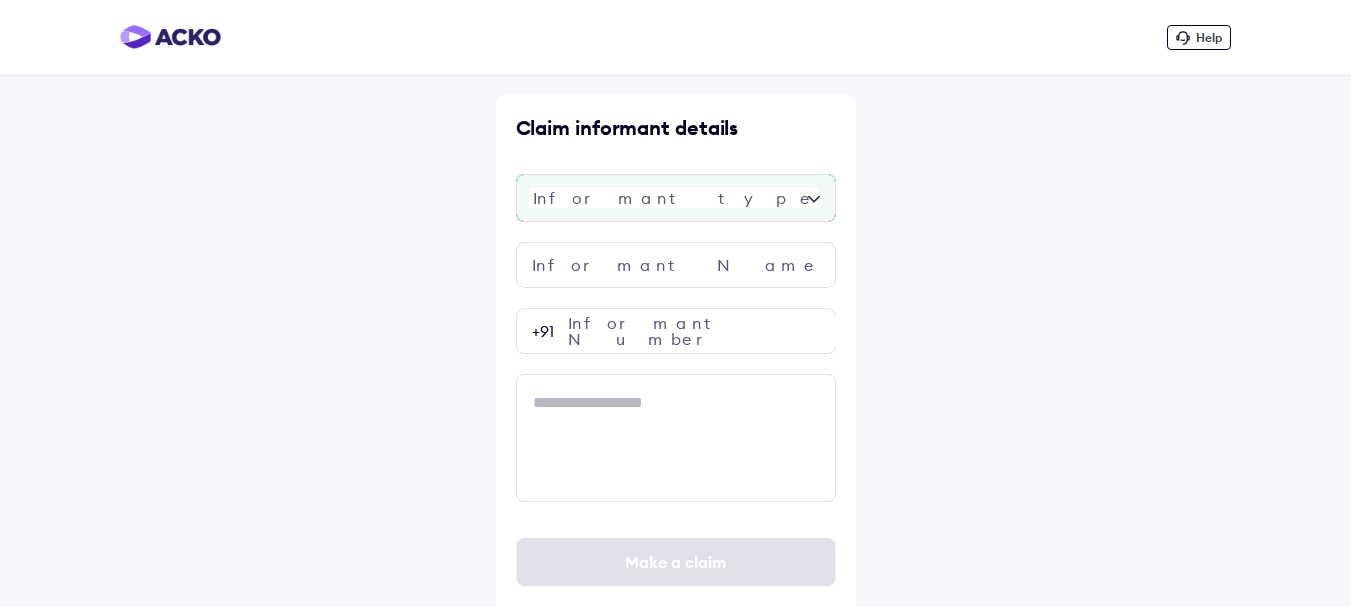 click at bounding box center (676, 198) 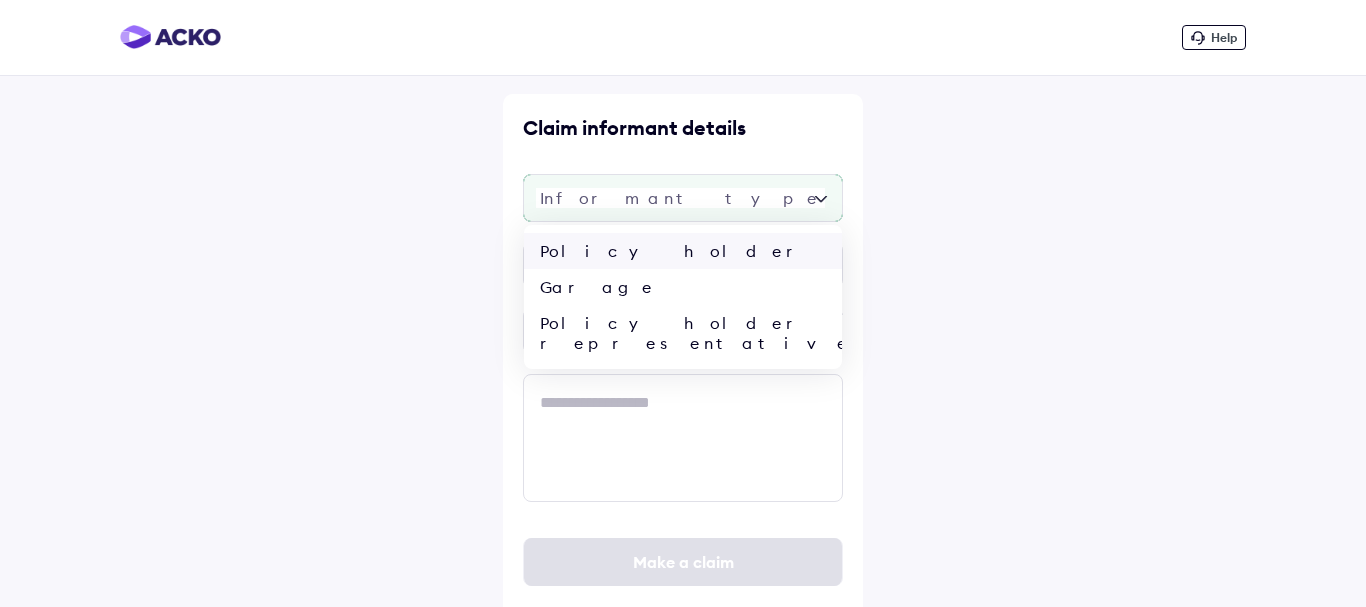 click on "Policy holder" at bounding box center (683, 251) 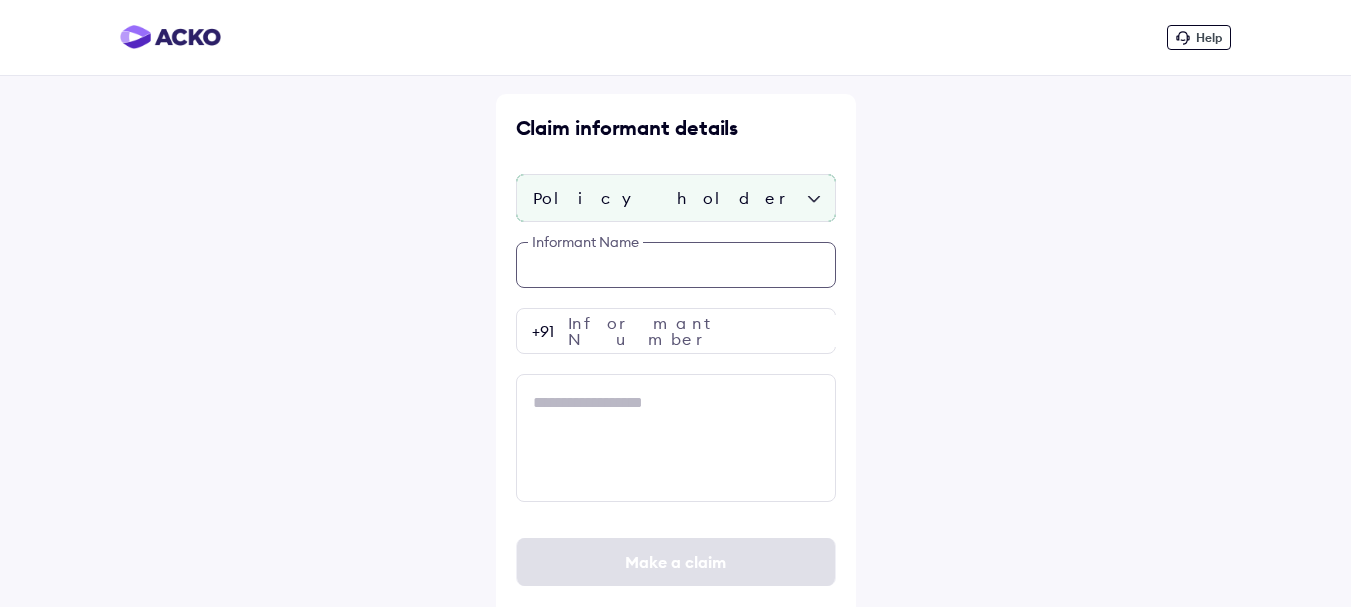 click at bounding box center (676, 265) 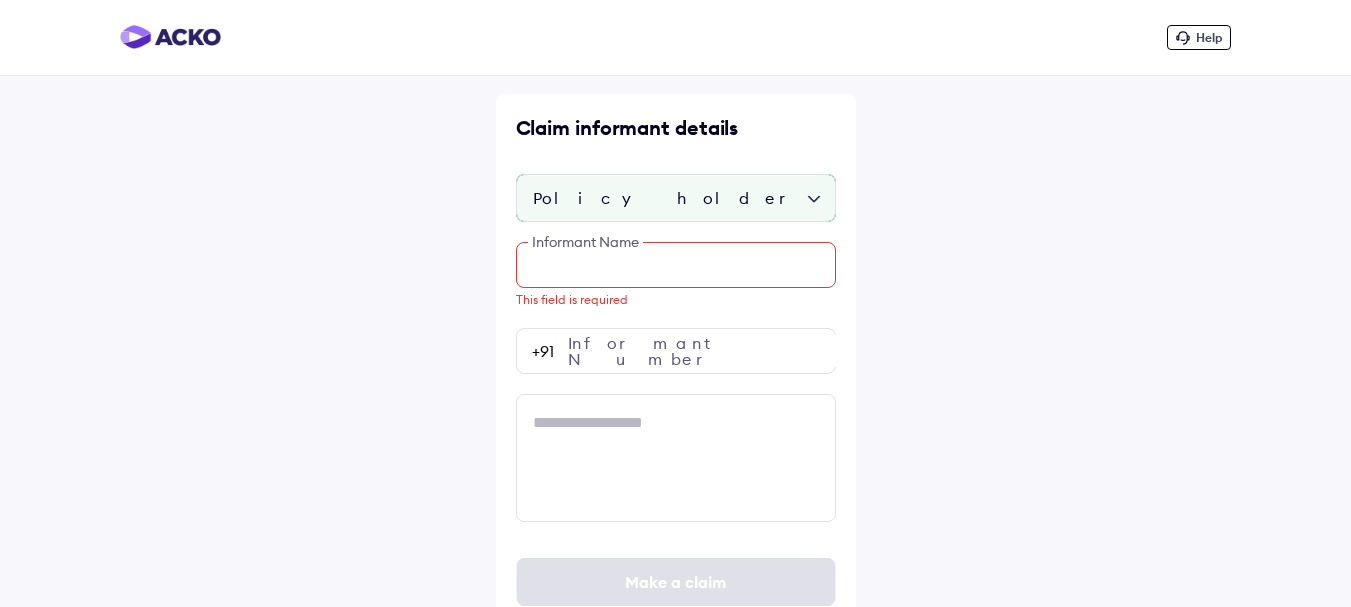 paste on "**********" 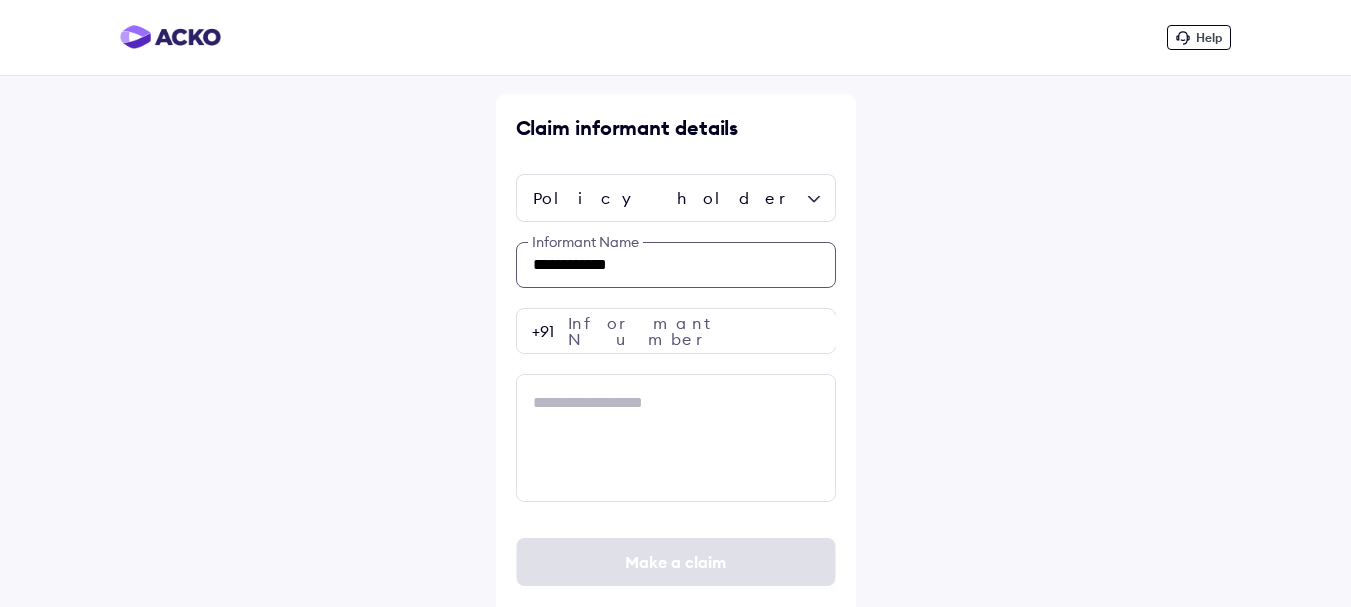 type on "**********" 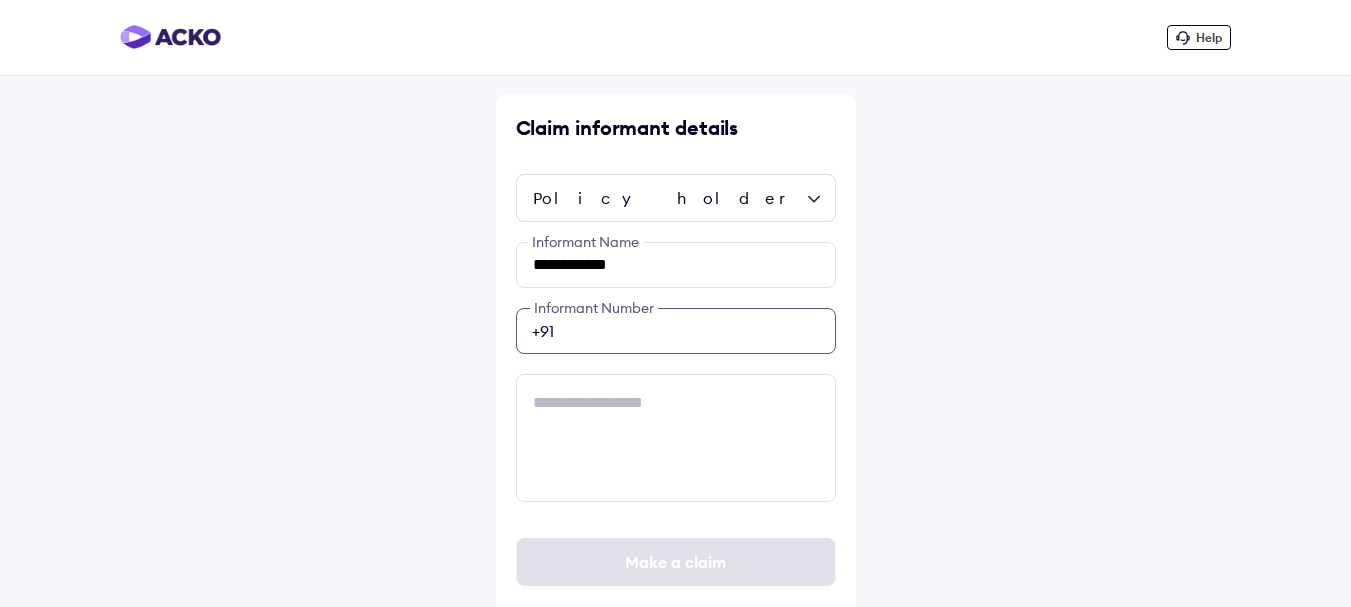 click at bounding box center (676, 331) 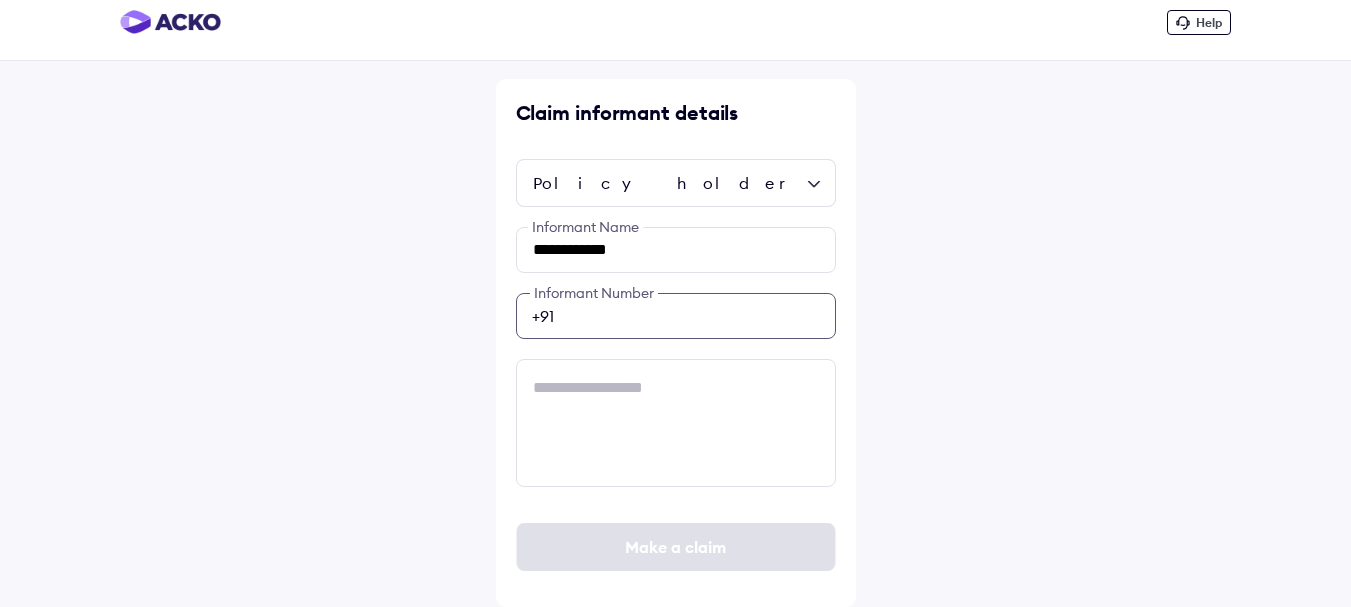 paste on "**********" 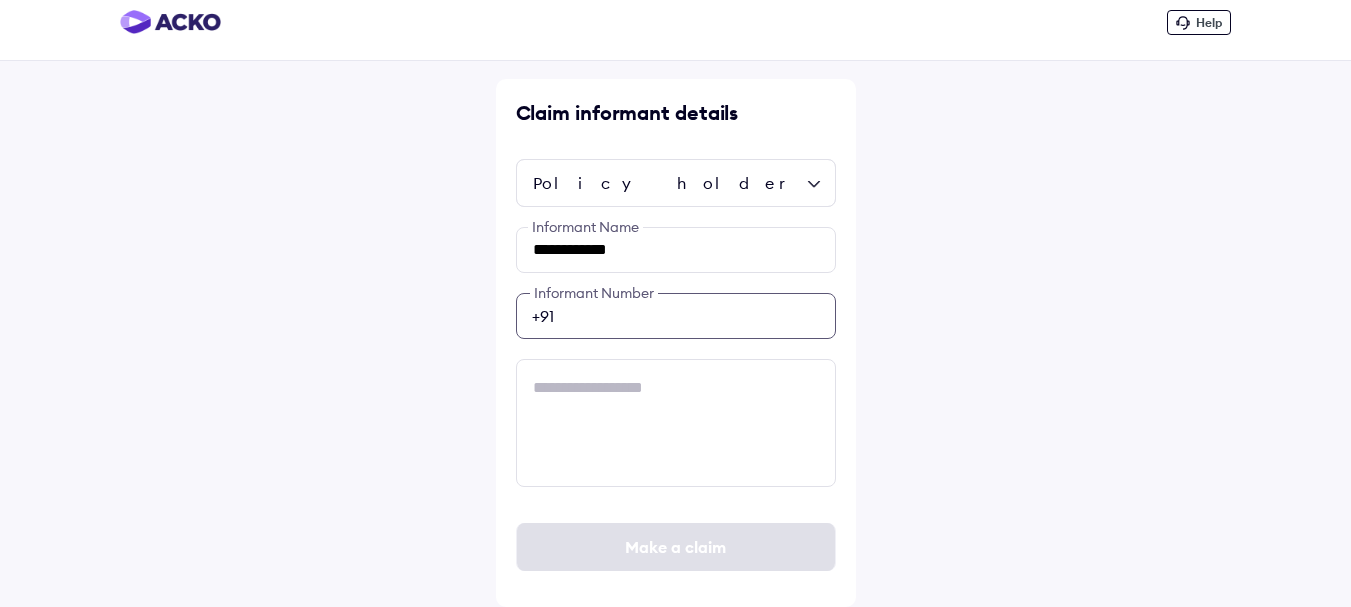 type on "**********" 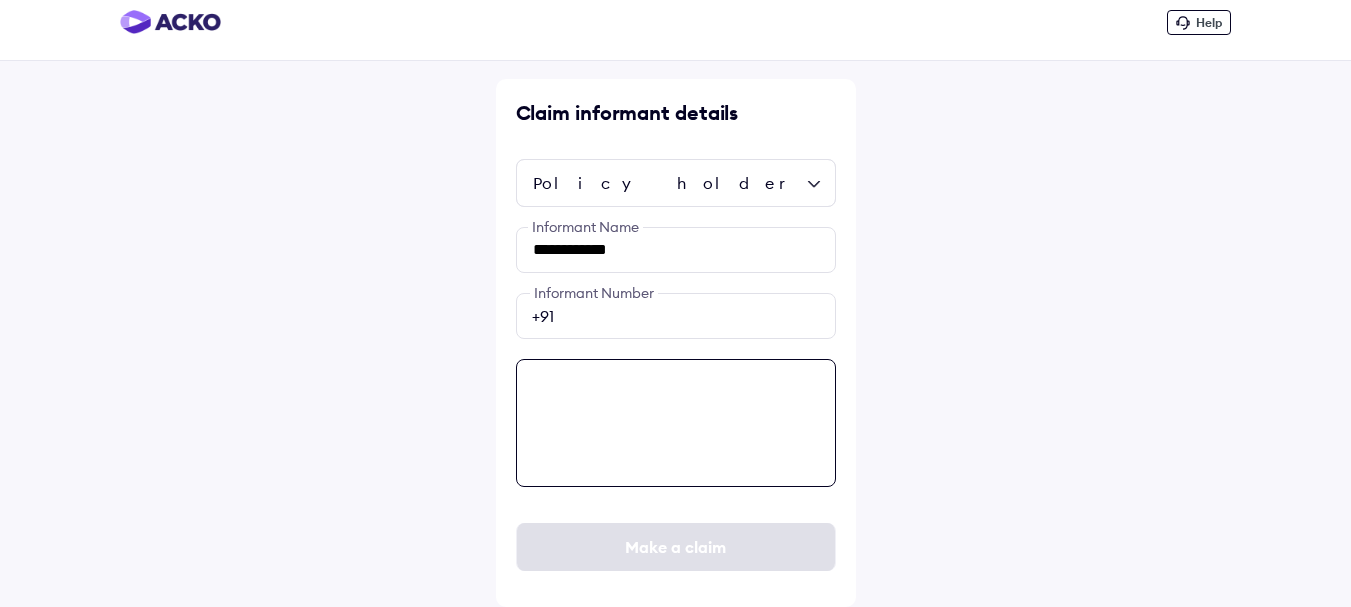 click at bounding box center (676, 423) 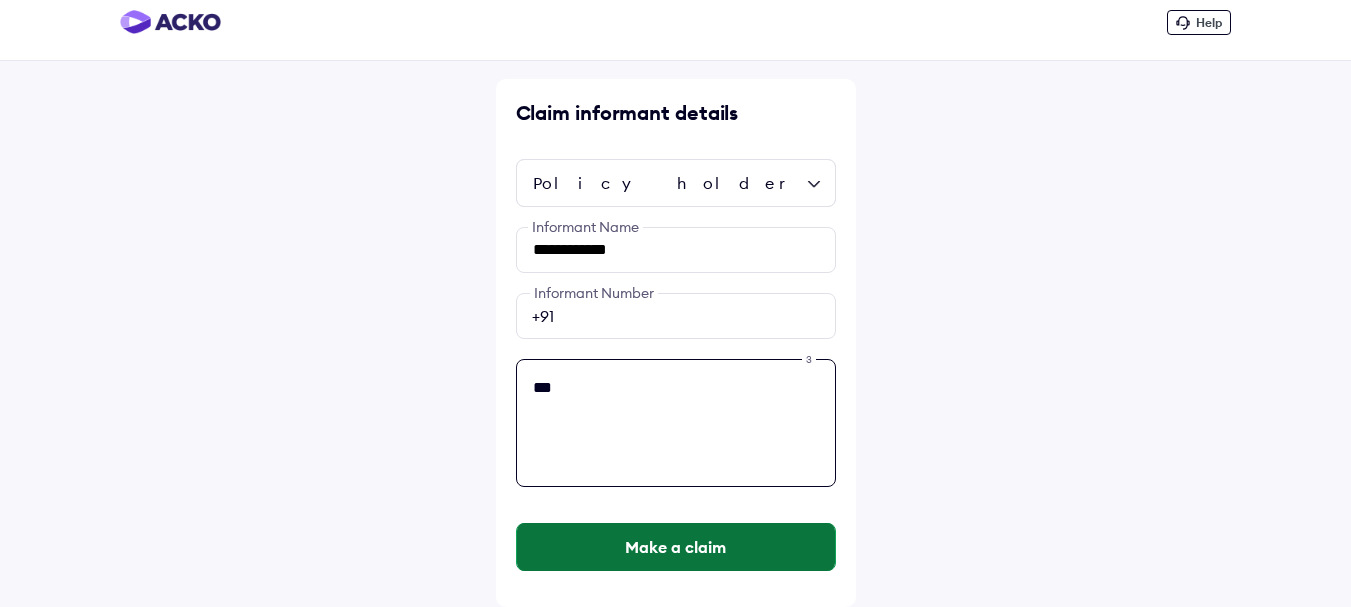 type on "***" 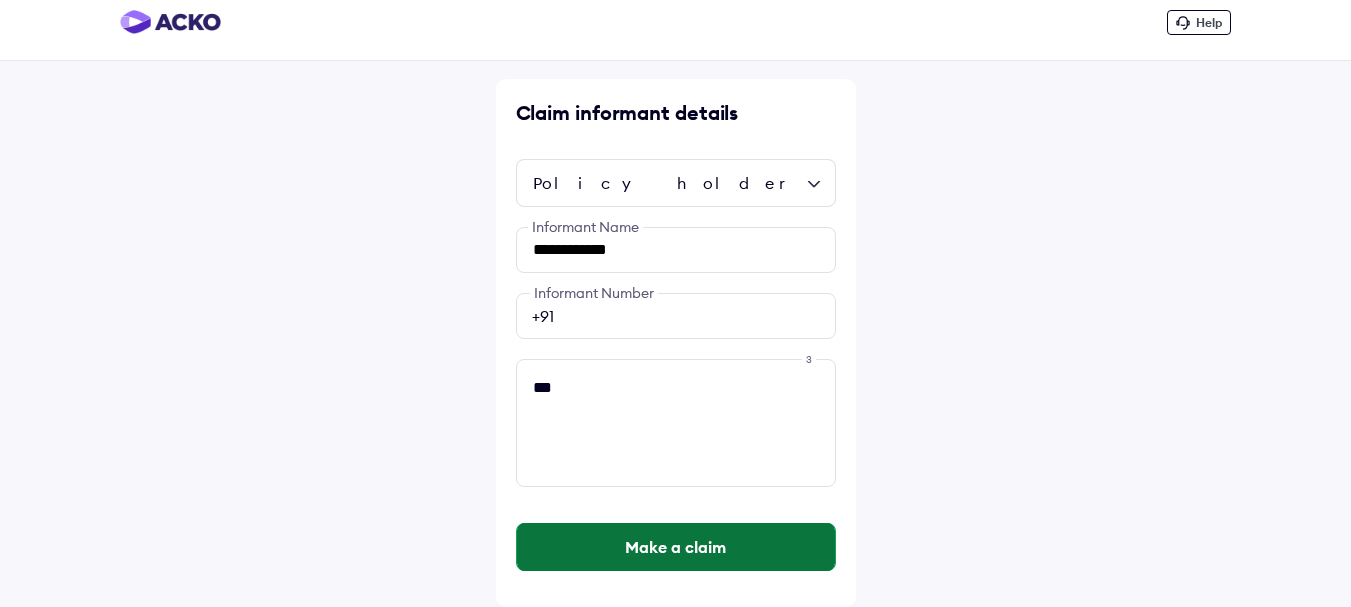click on "Make a claim" at bounding box center (676, 547) 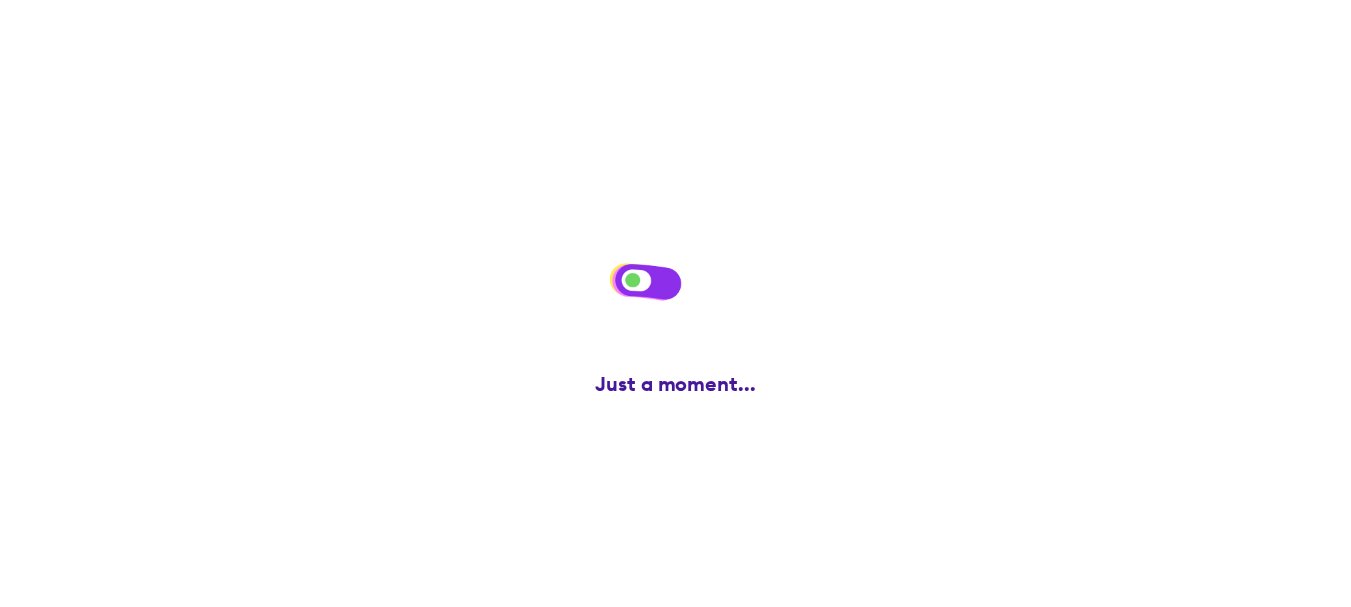 scroll, scrollTop: 0, scrollLeft: 0, axis: both 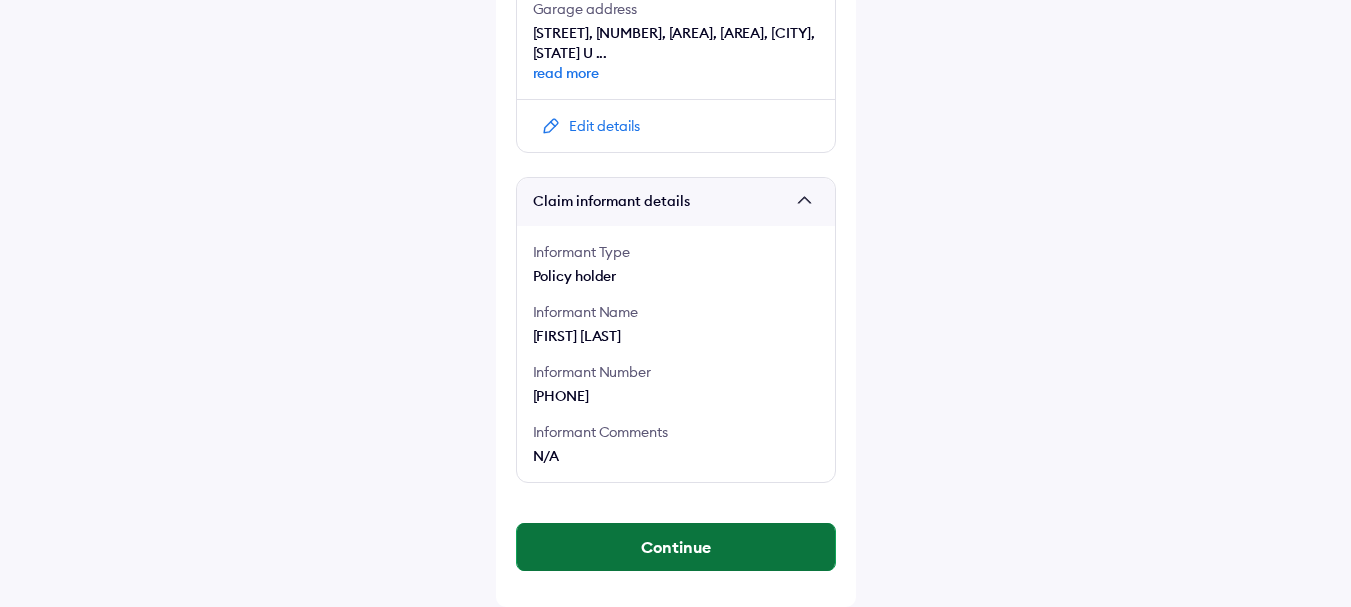 click on "Continue" at bounding box center (676, 547) 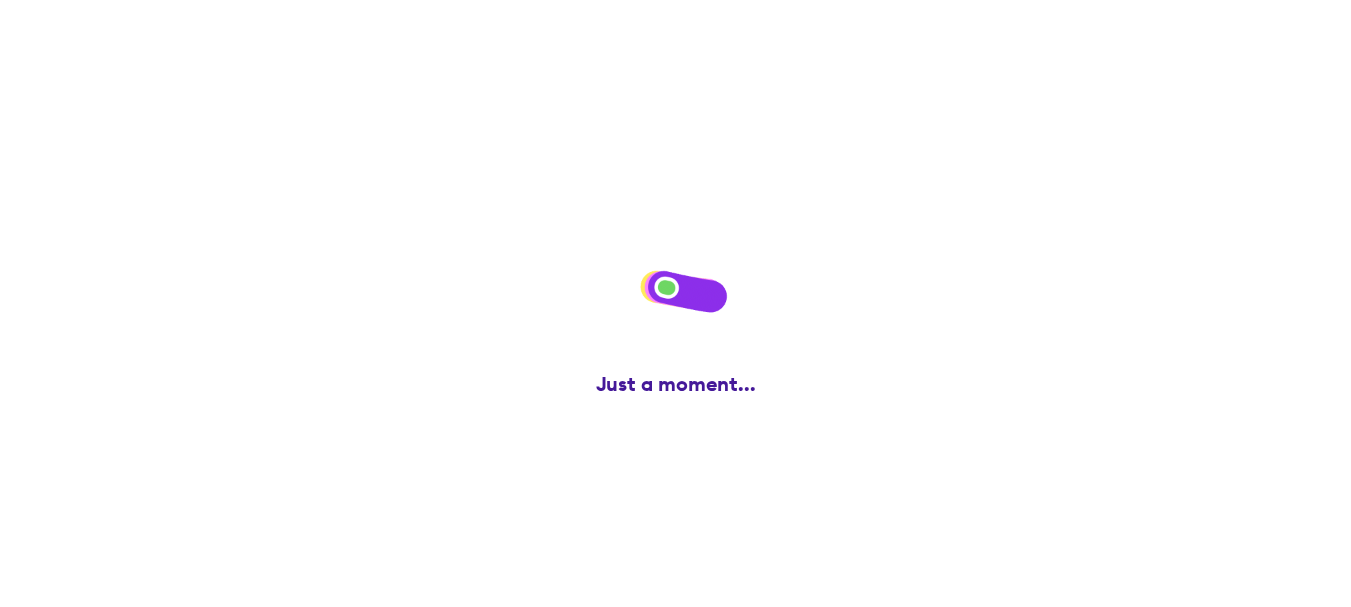 scroll, scrollTop: 0, scrollLeft: 0, axis: both 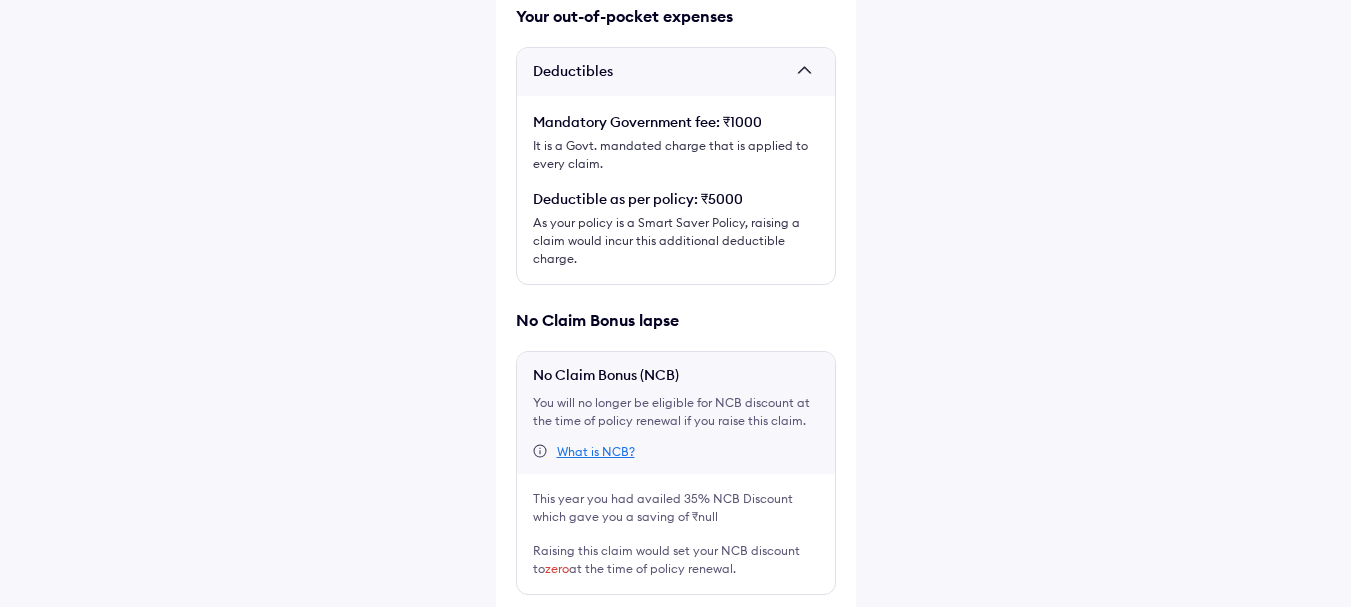 click at bounding box center [524, 627] 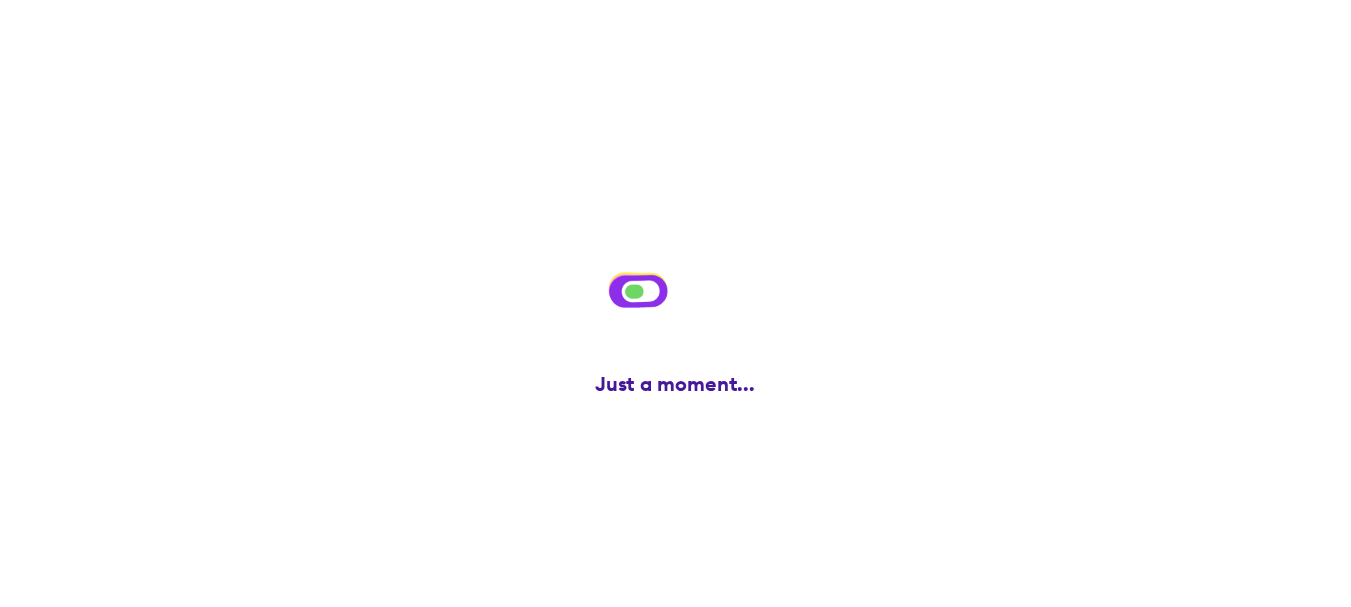 scroll, scrollTop: 0, scrollLeft: 0, axis: both 